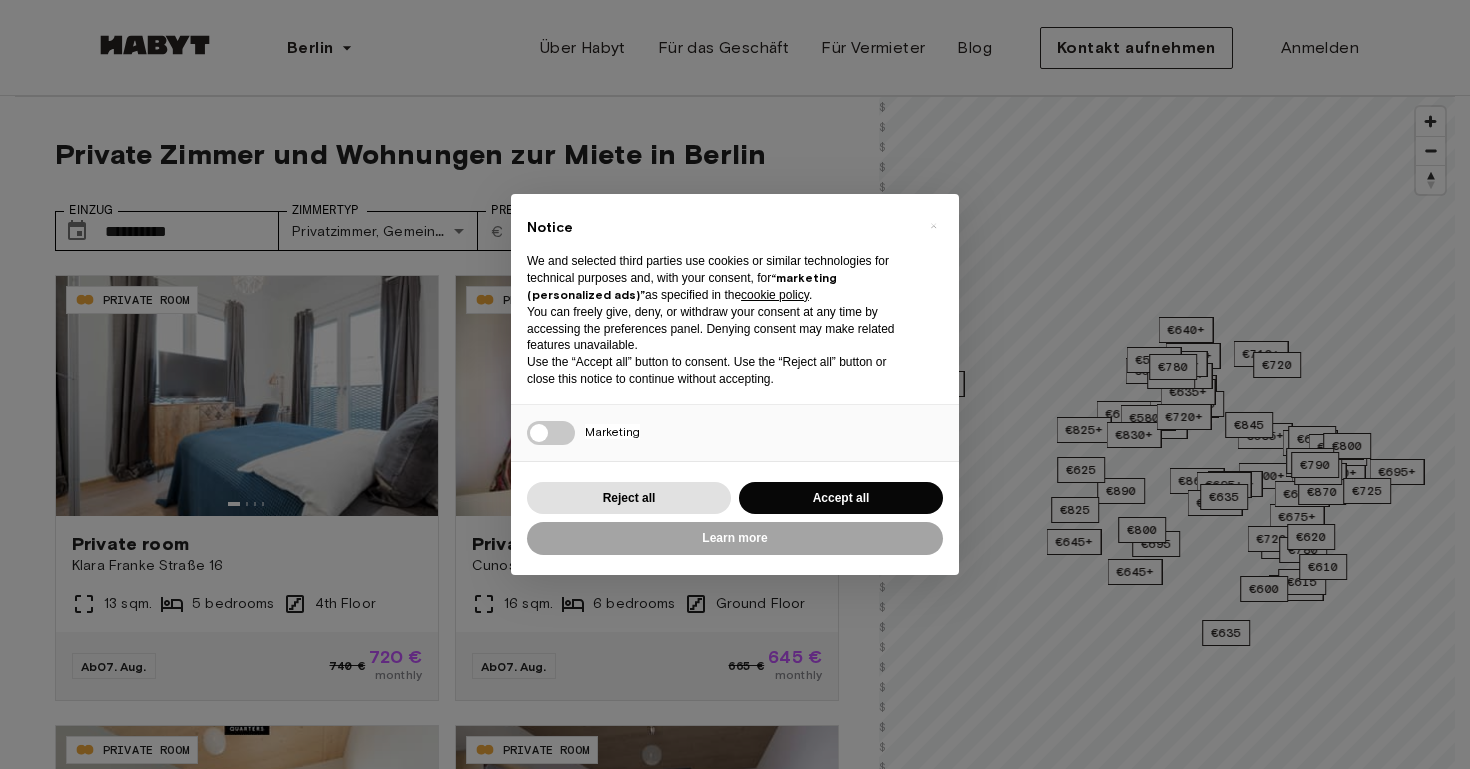 scroll, scrollTop: 0, scrollLeft: 0, axis: both 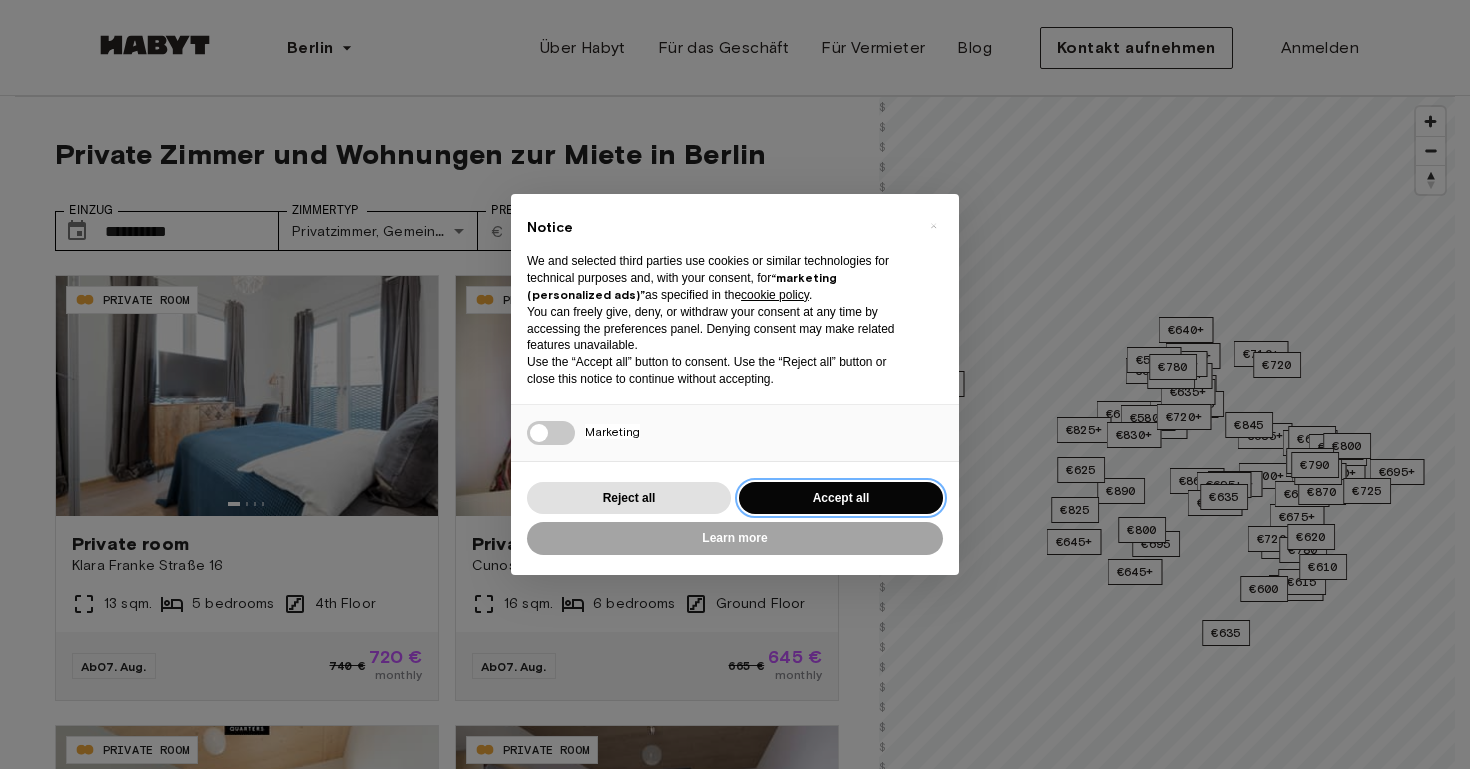 click on "Accept all" at bounding box center [841, 498] 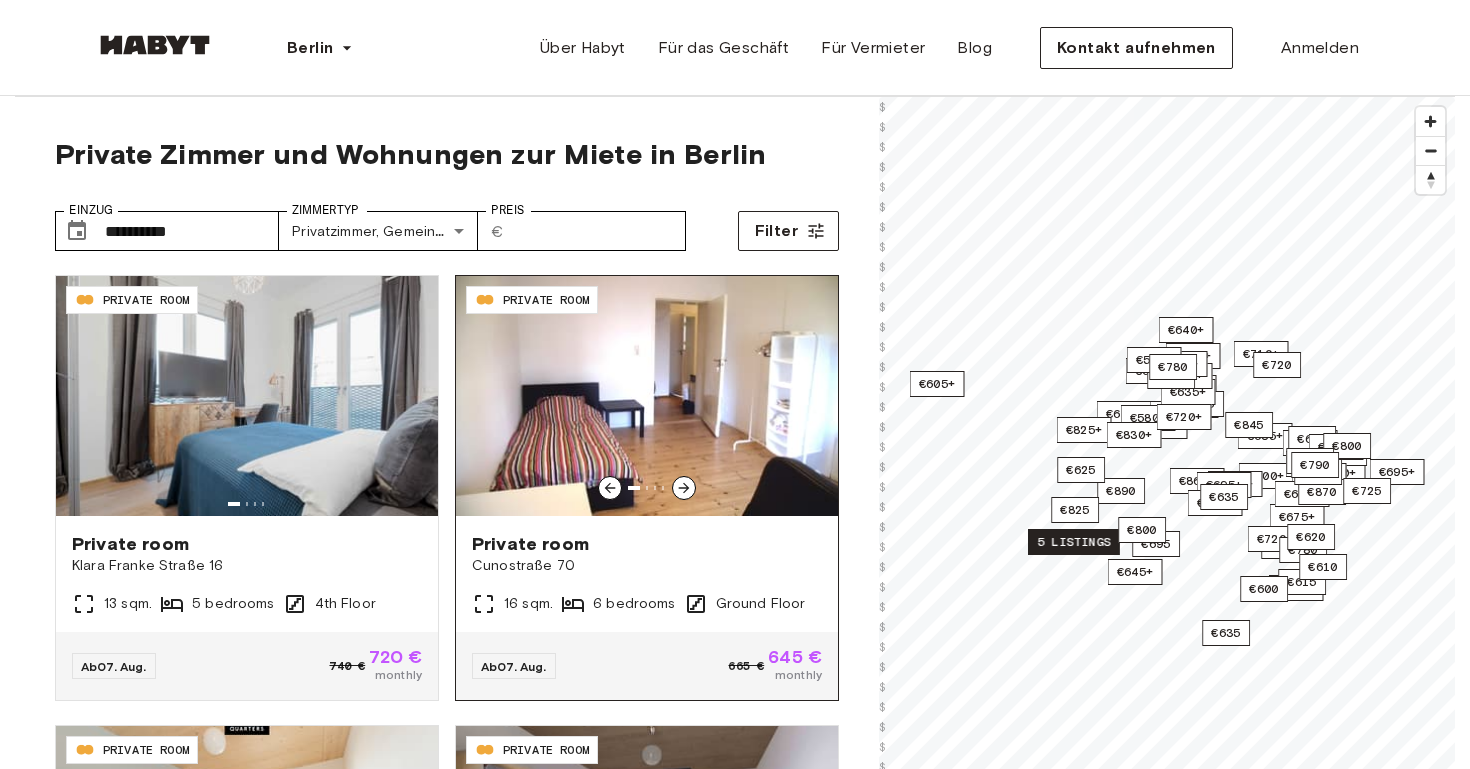 click 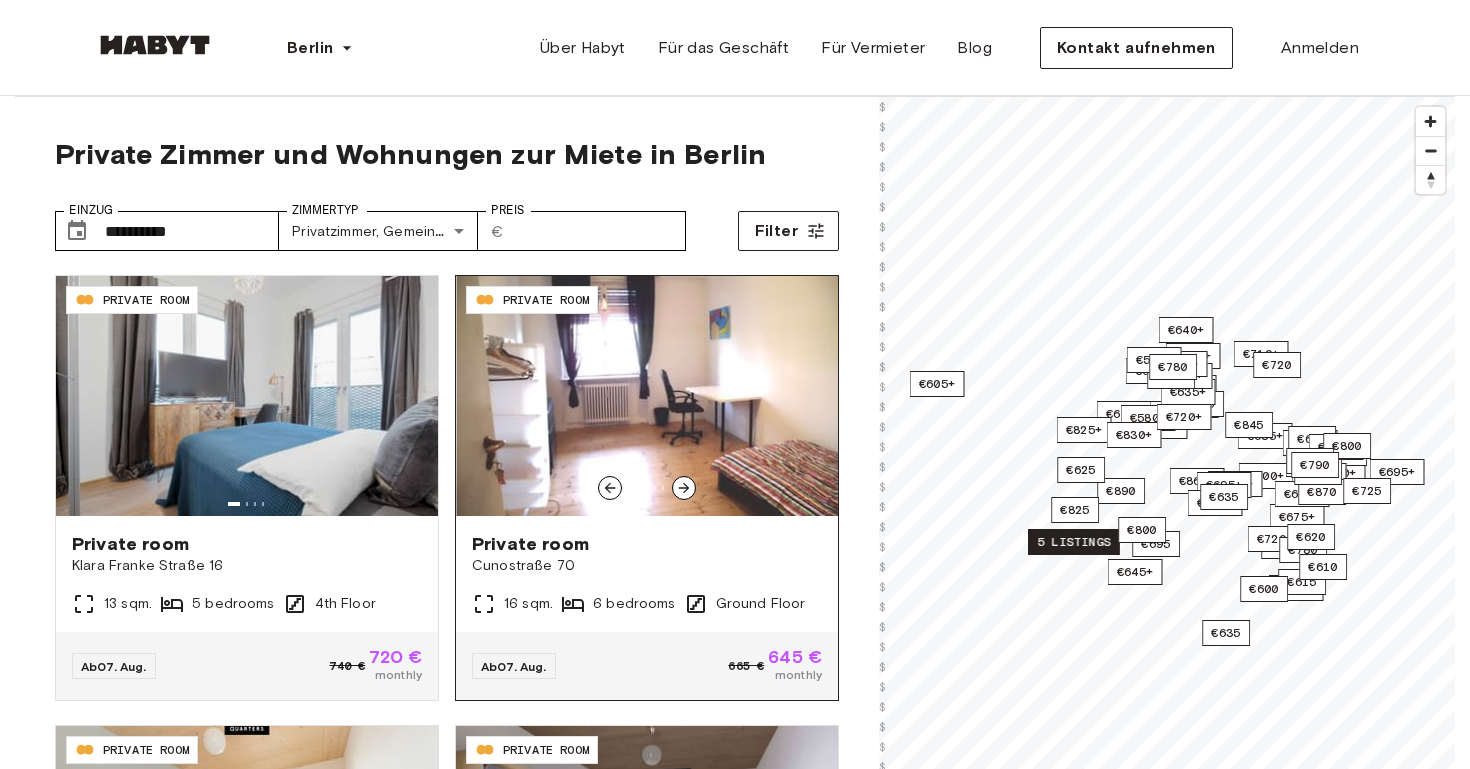 click 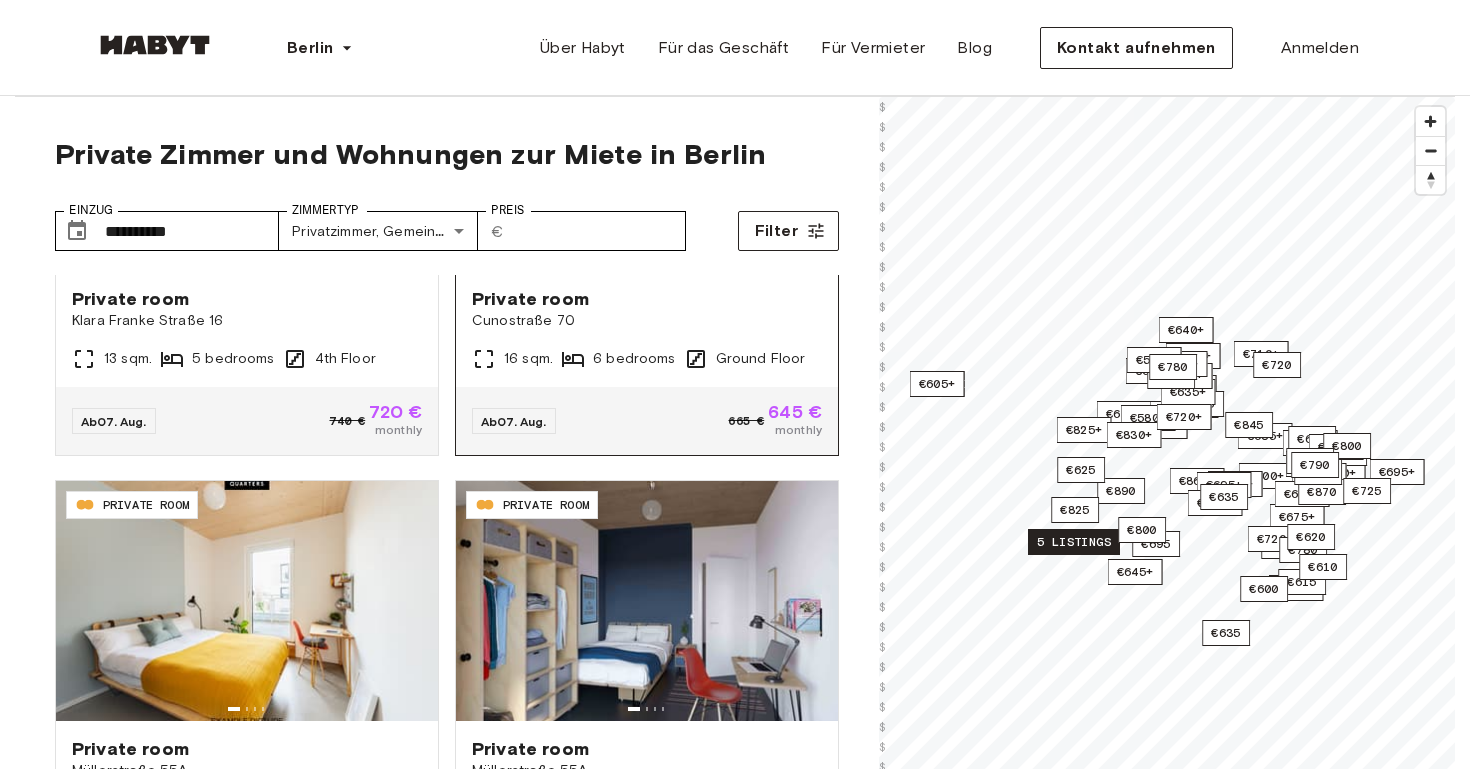 scroll, scrollTop: 294, scrollLeft: 0, axis: vertical 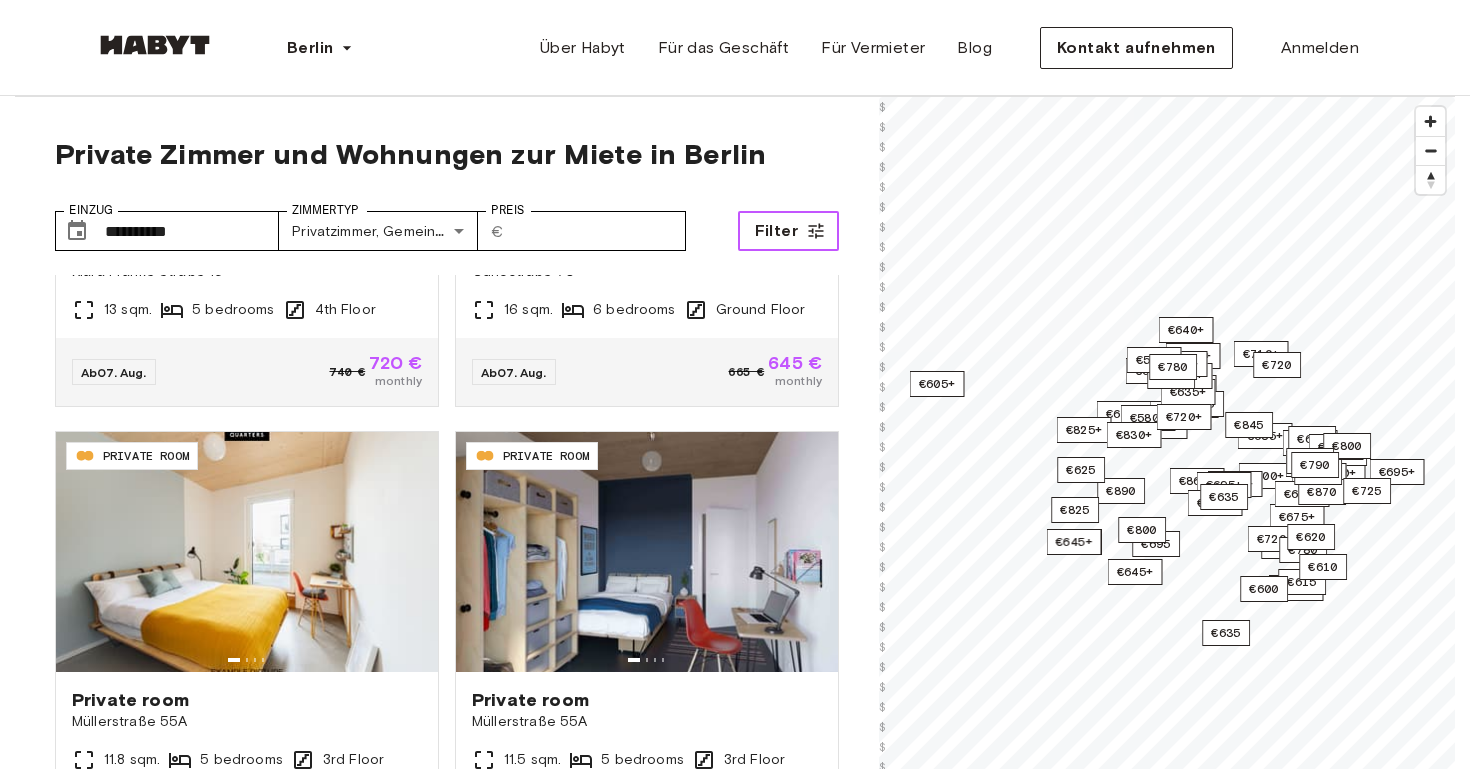 click on "Filter" at bounding box center (776, 231) 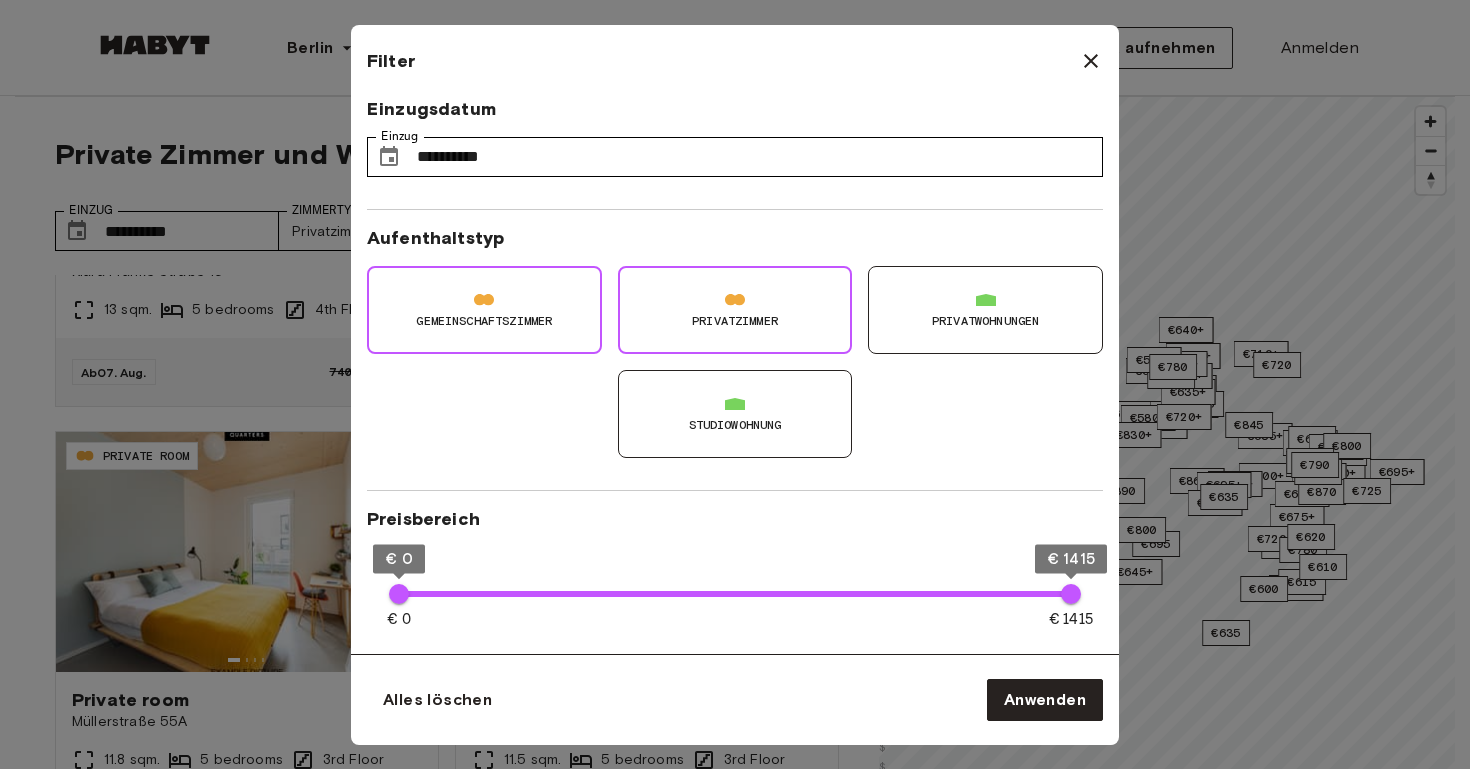 click on "Privatzimmer" at bounding box center (735, 310) 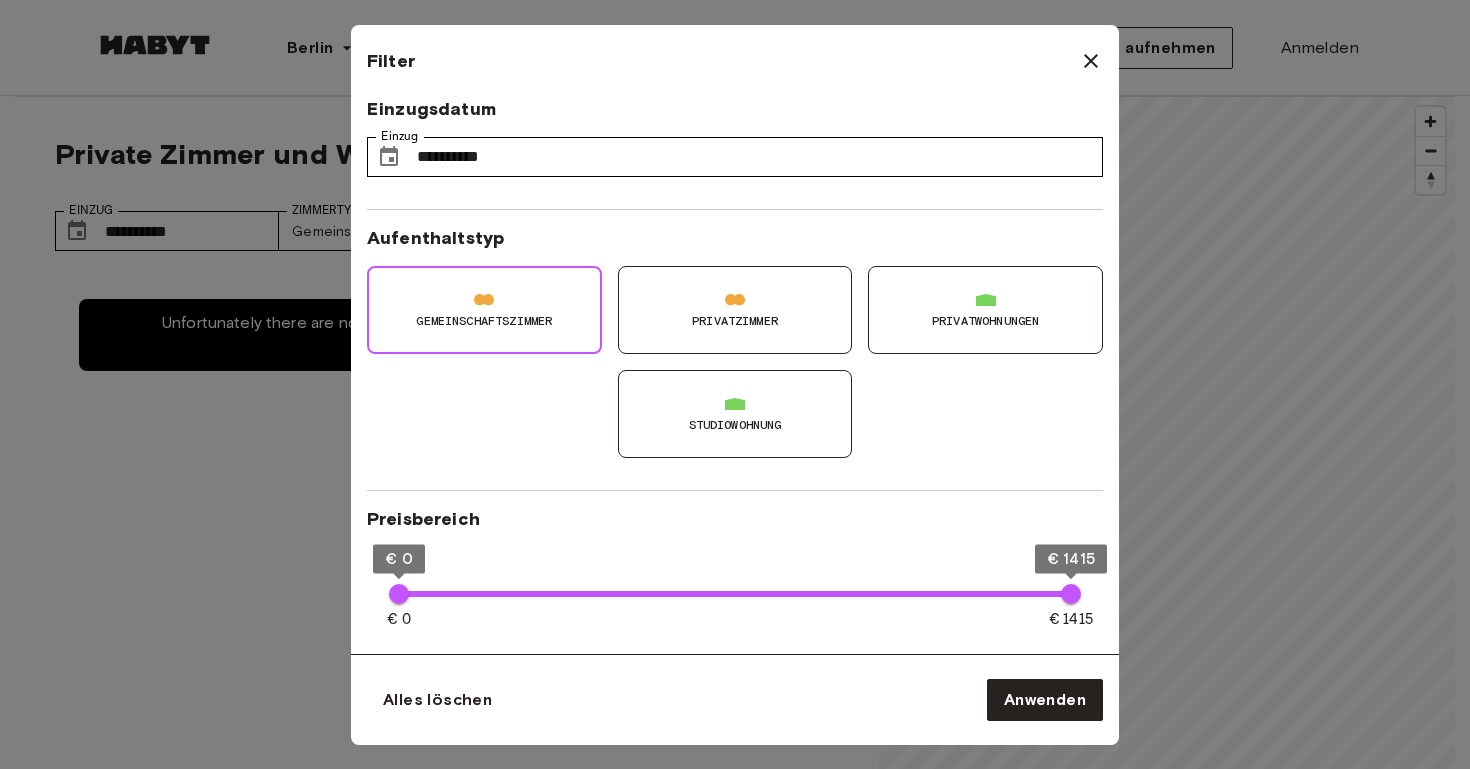 type on "**" 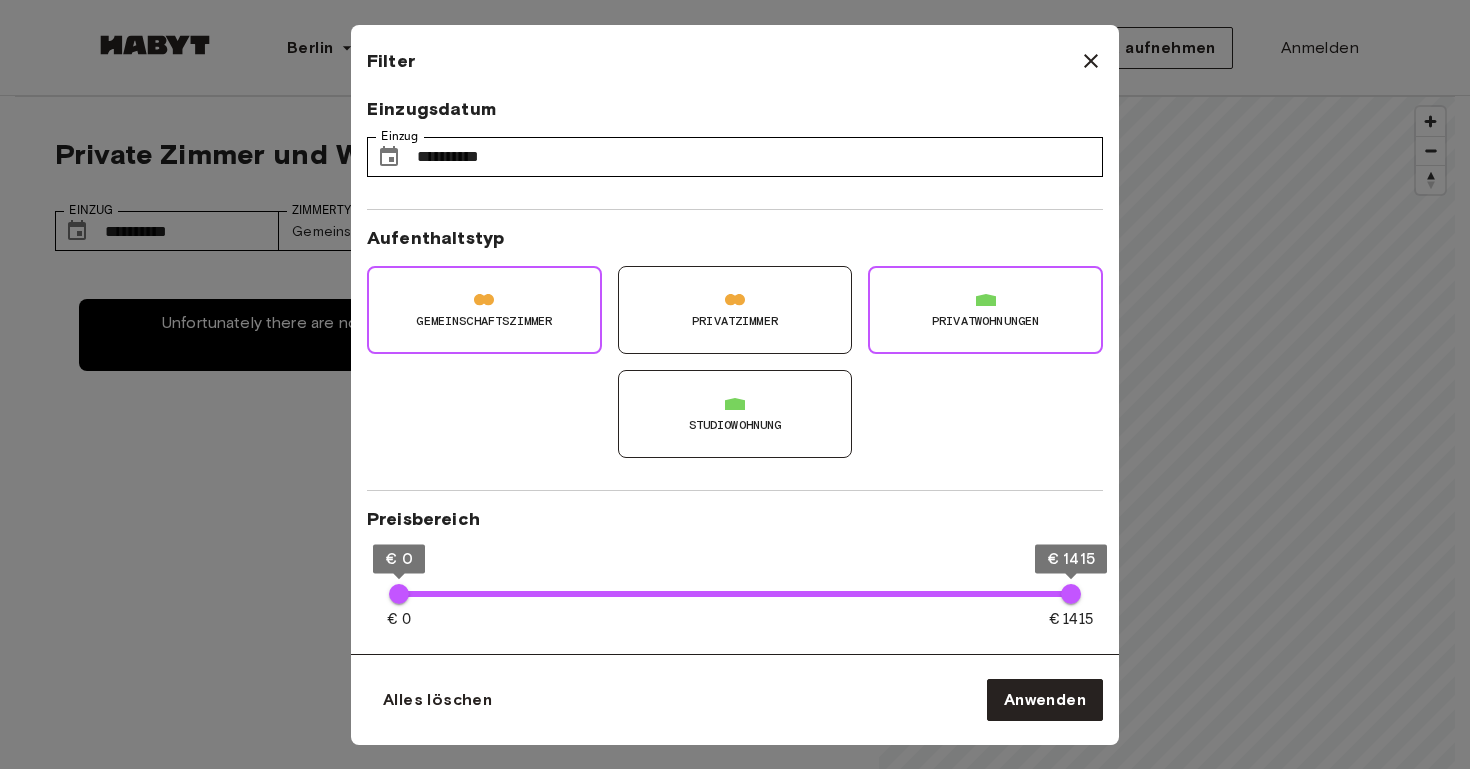 type on "**" 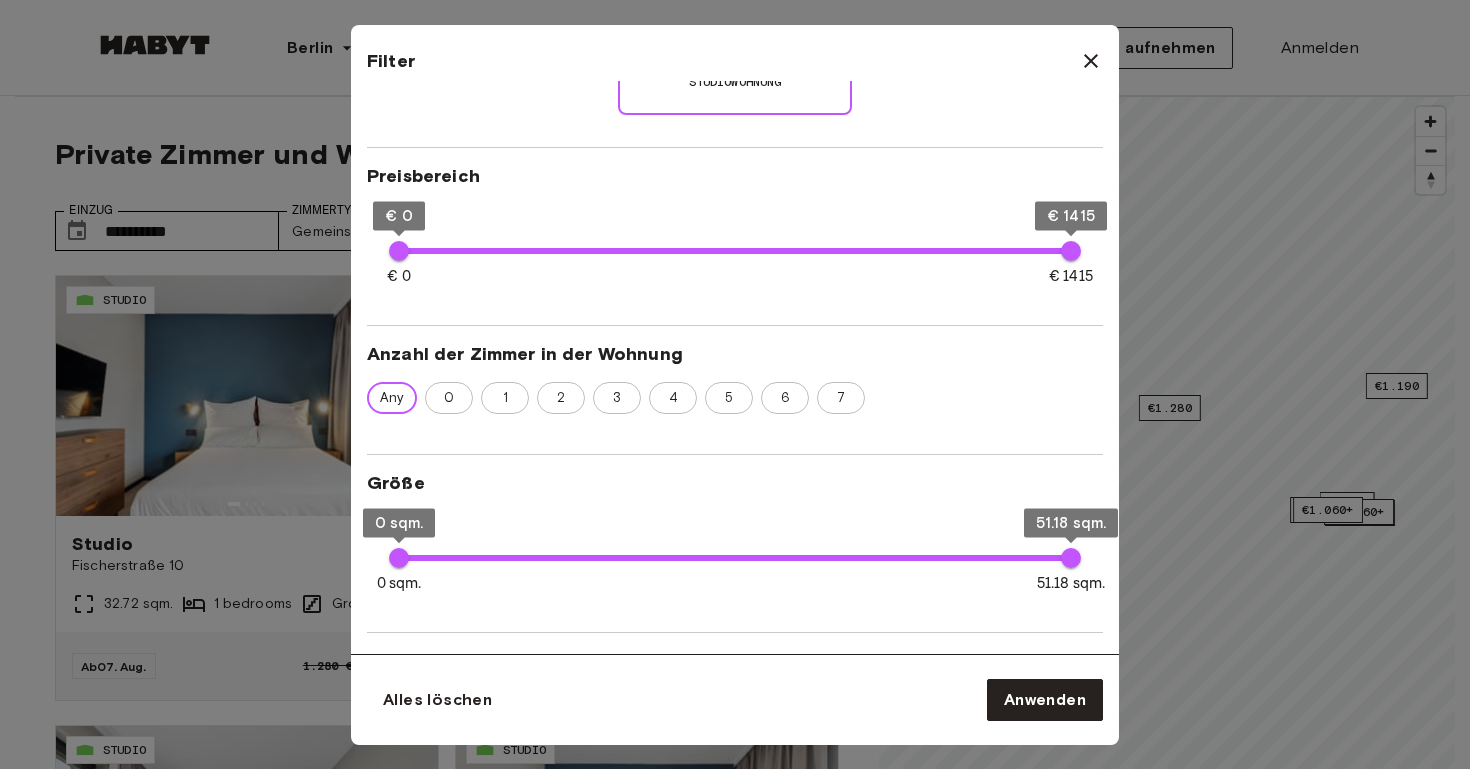 scroll, scrollTop: 350, scrollLeft: 0, axis: vertical 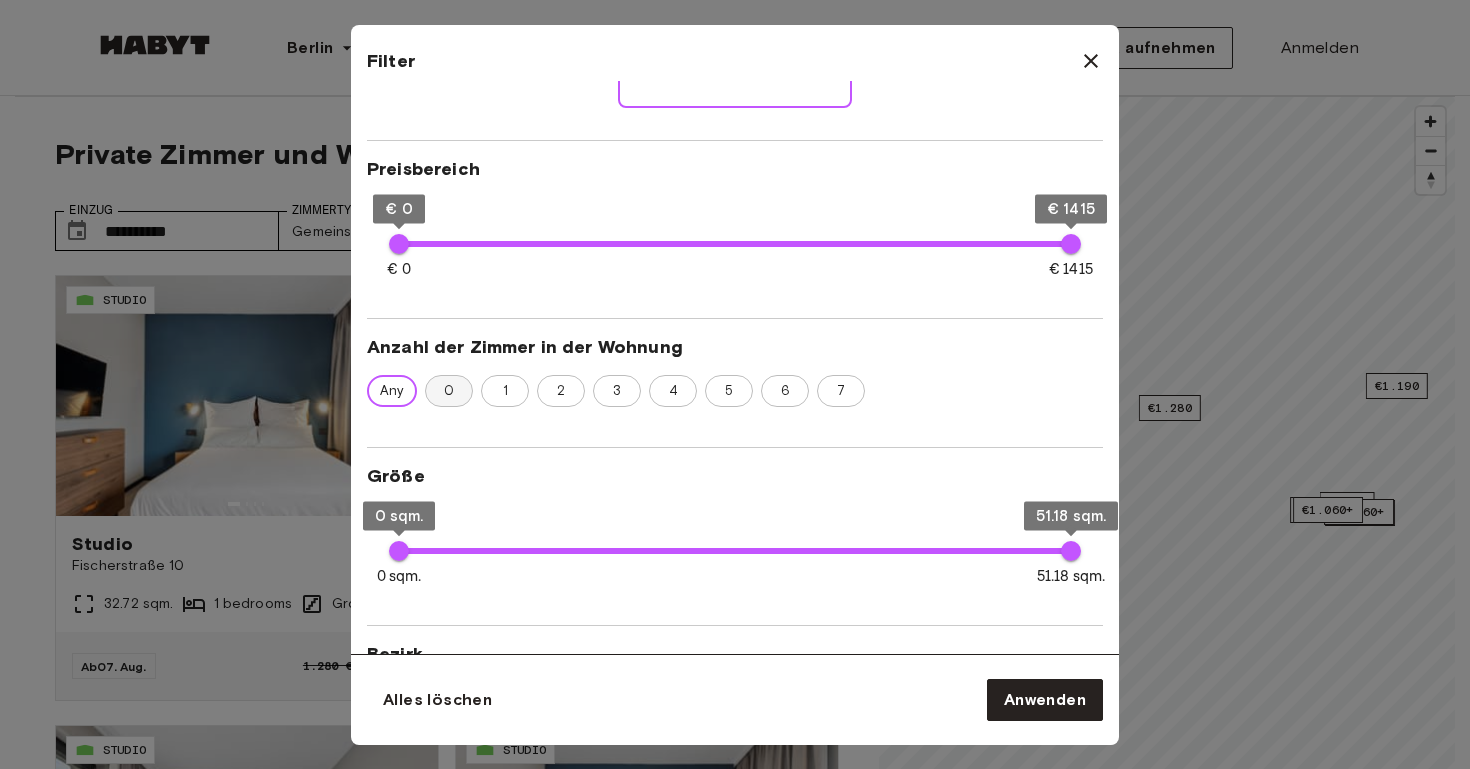 click on "0" at bounding box center [449, 391] 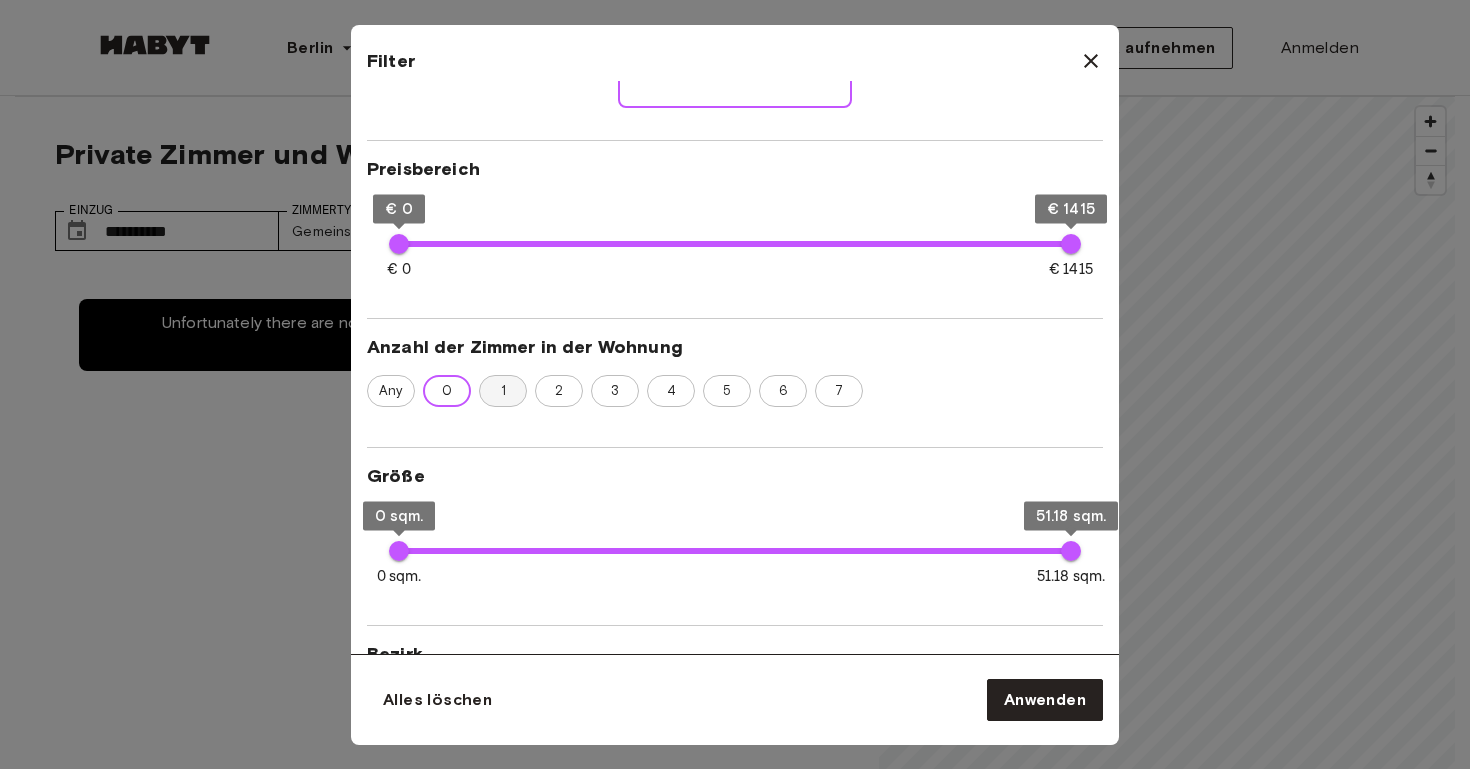 click on "1" at bounding box center (503, 391) 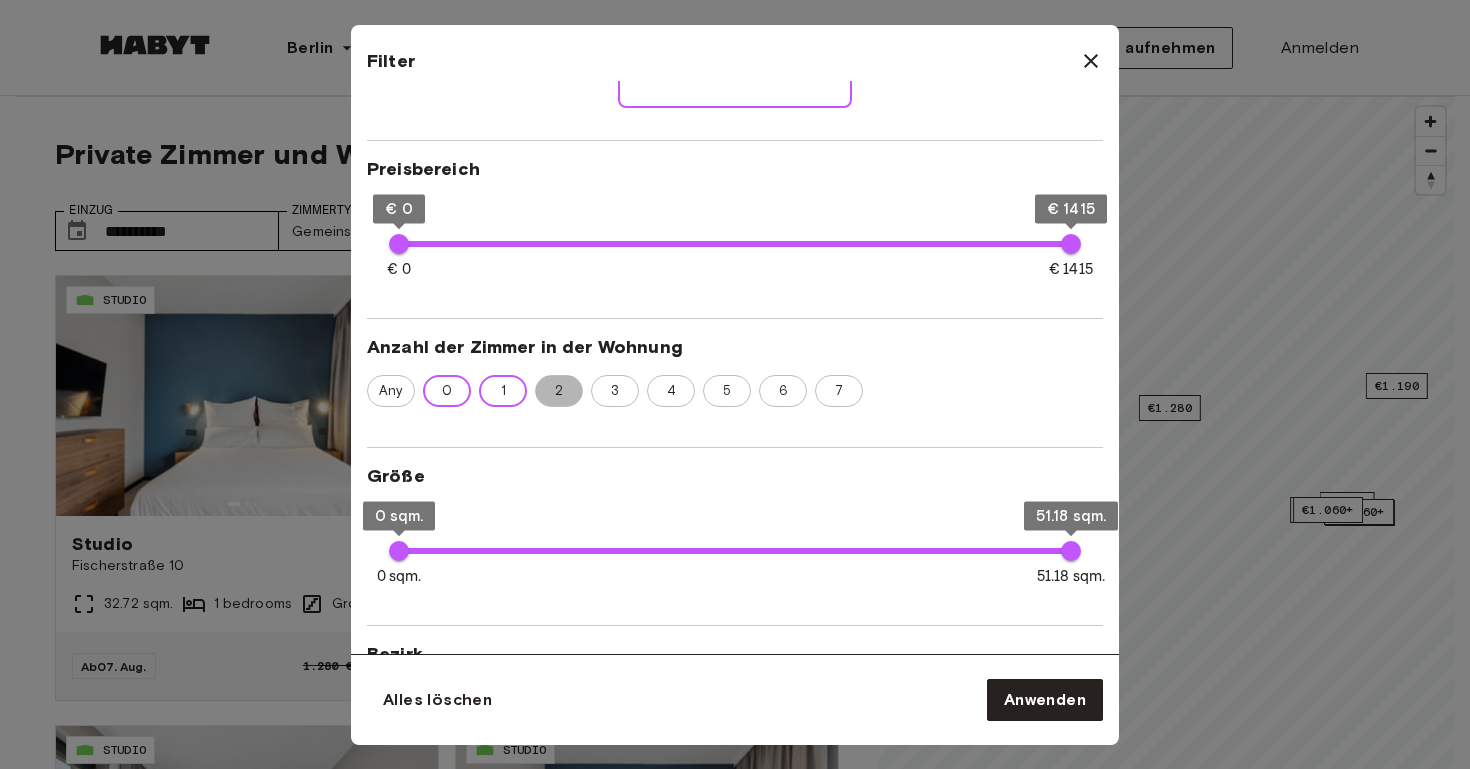 click on "2" at bounding box center [559, 391] 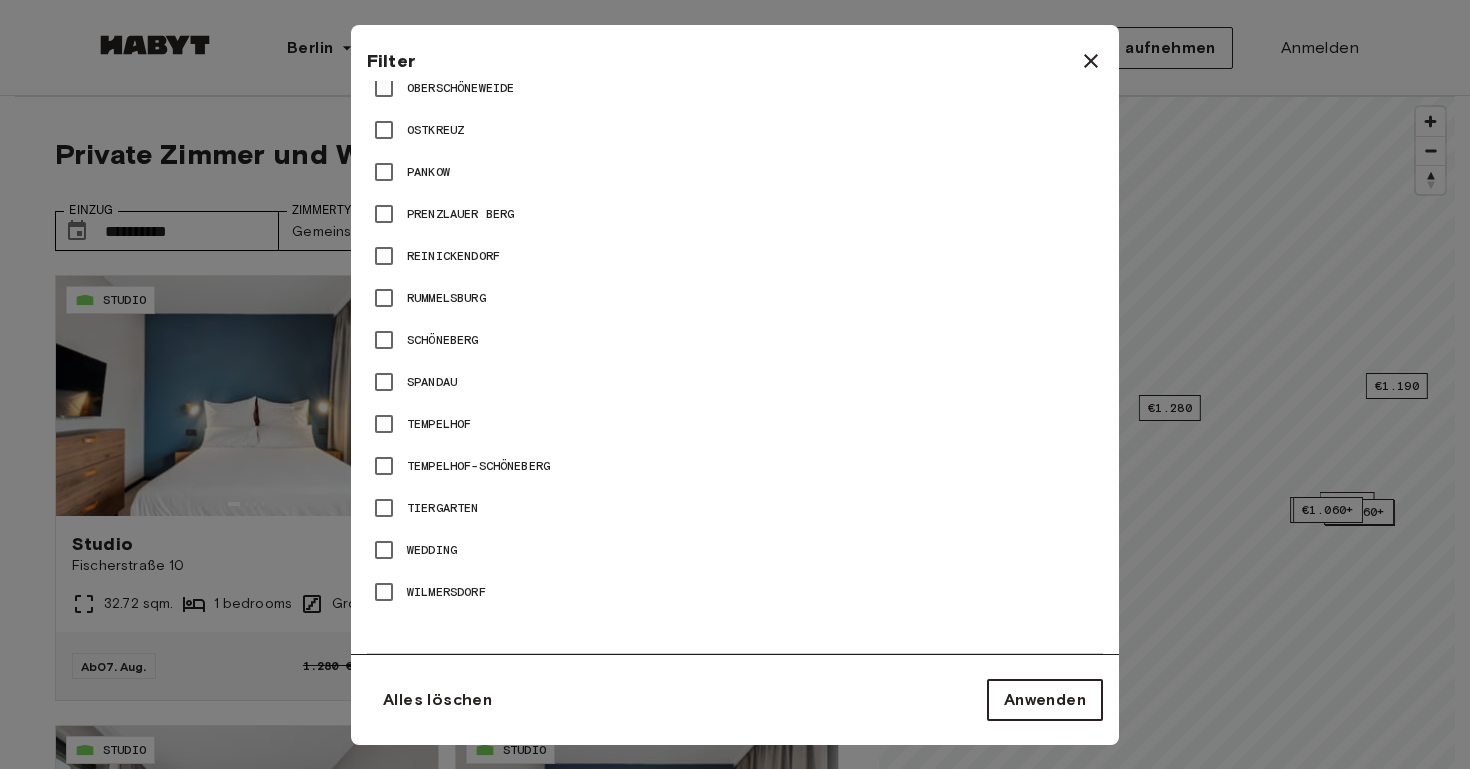 scroll, scrollTop: 1393, scrollLeft: 0, axis: vertical 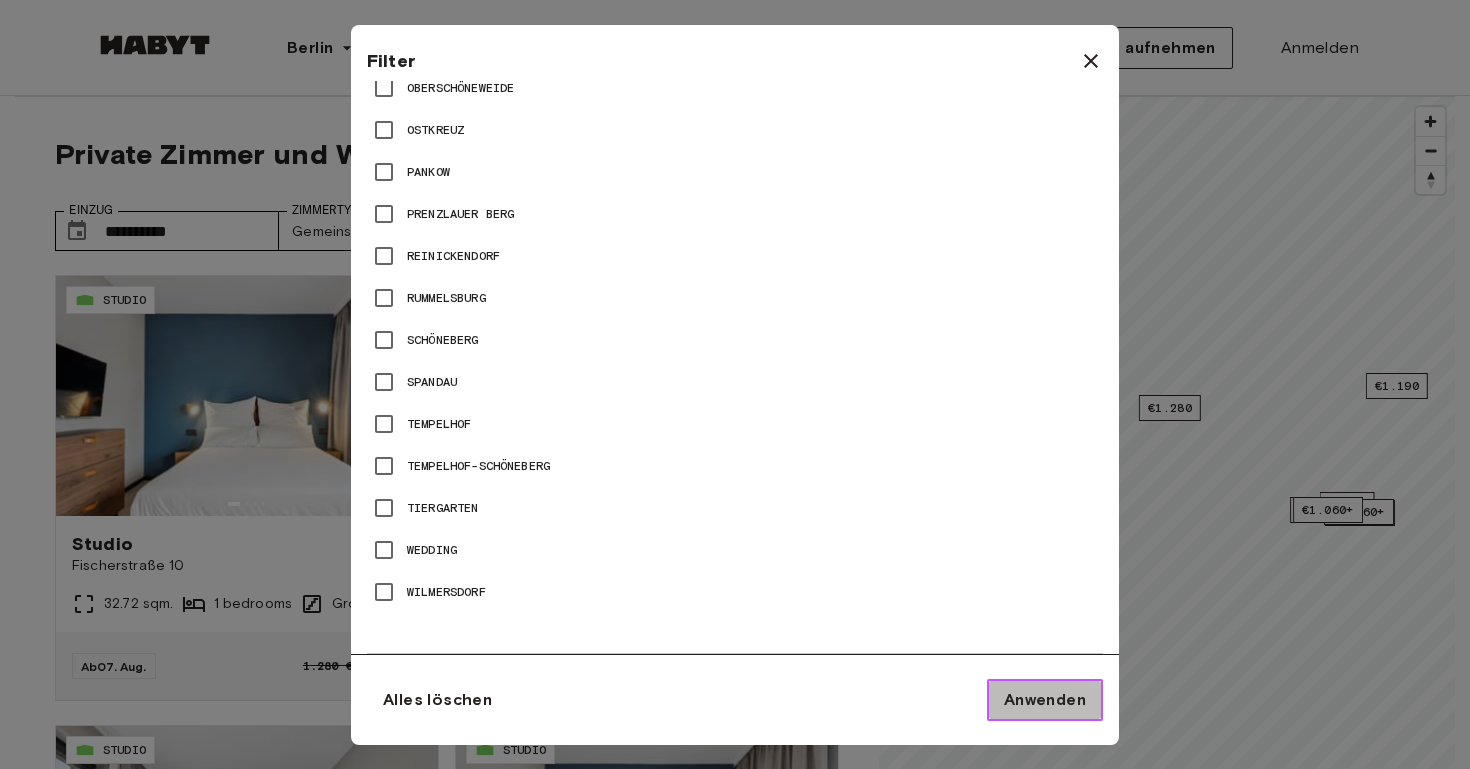 click on "Anwenden" at bounding box center (1045, 700) 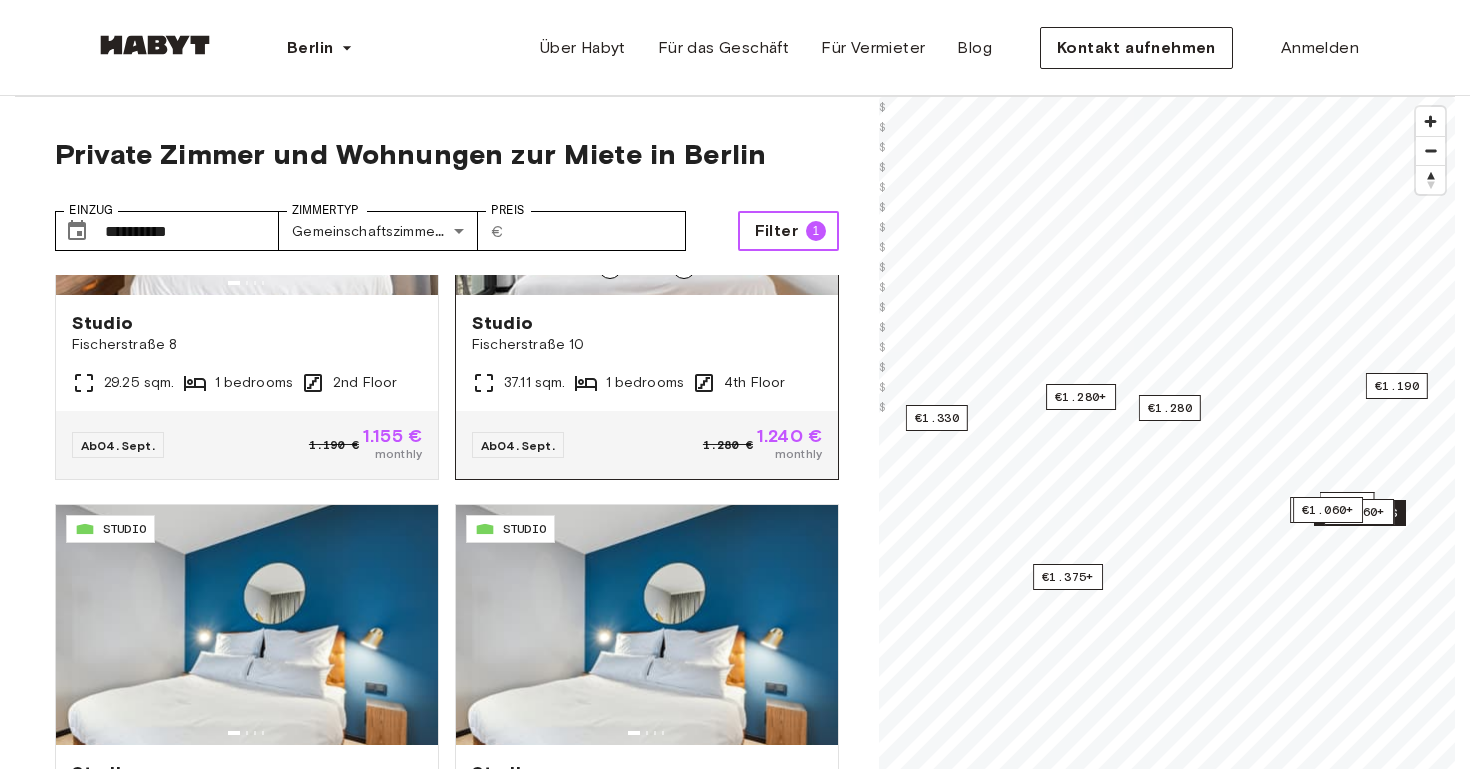 scroll, scrollTop: 3821, scrollLeft: 0, axis: vertical 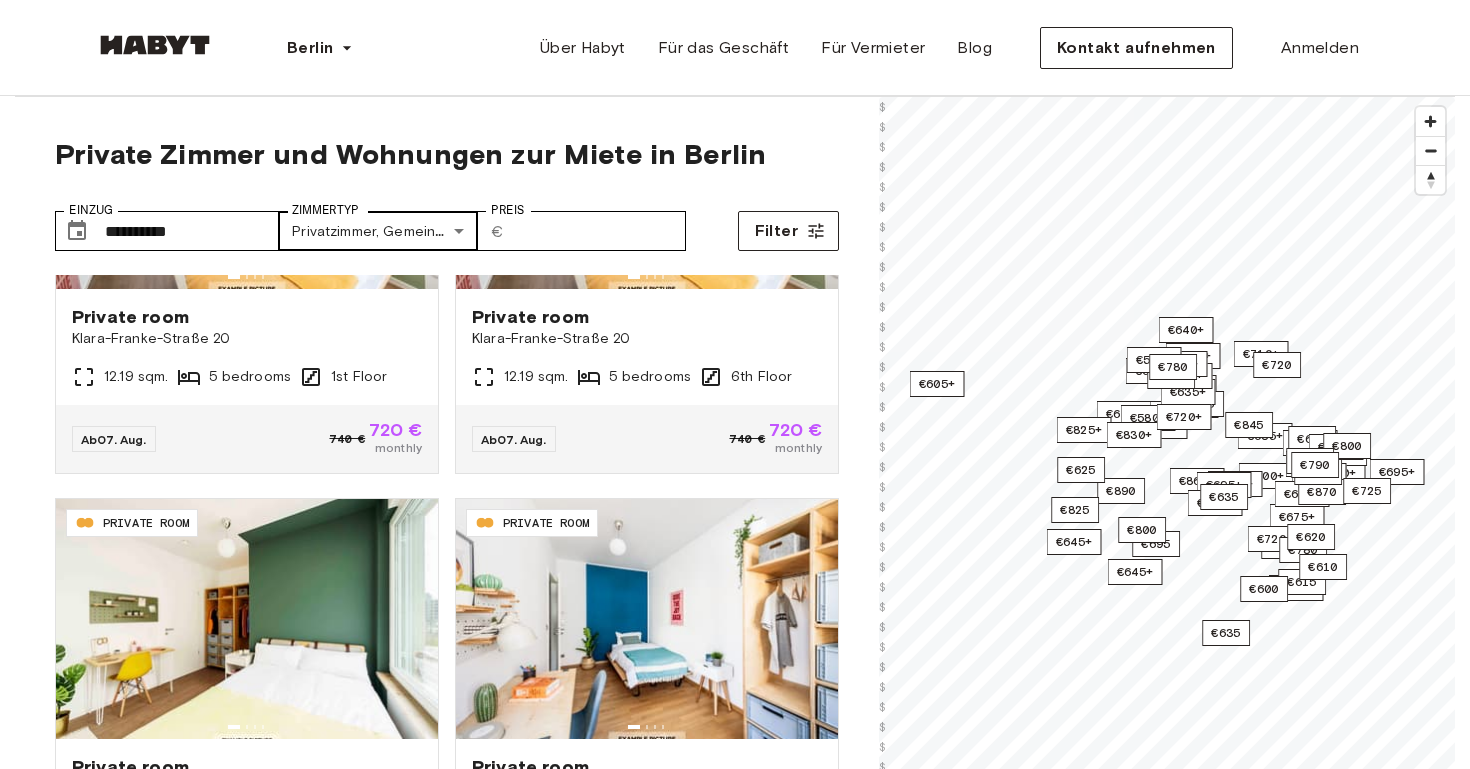 click on "[STREET_NAME] [NUMBER]" at bounding box center (735, 2405) 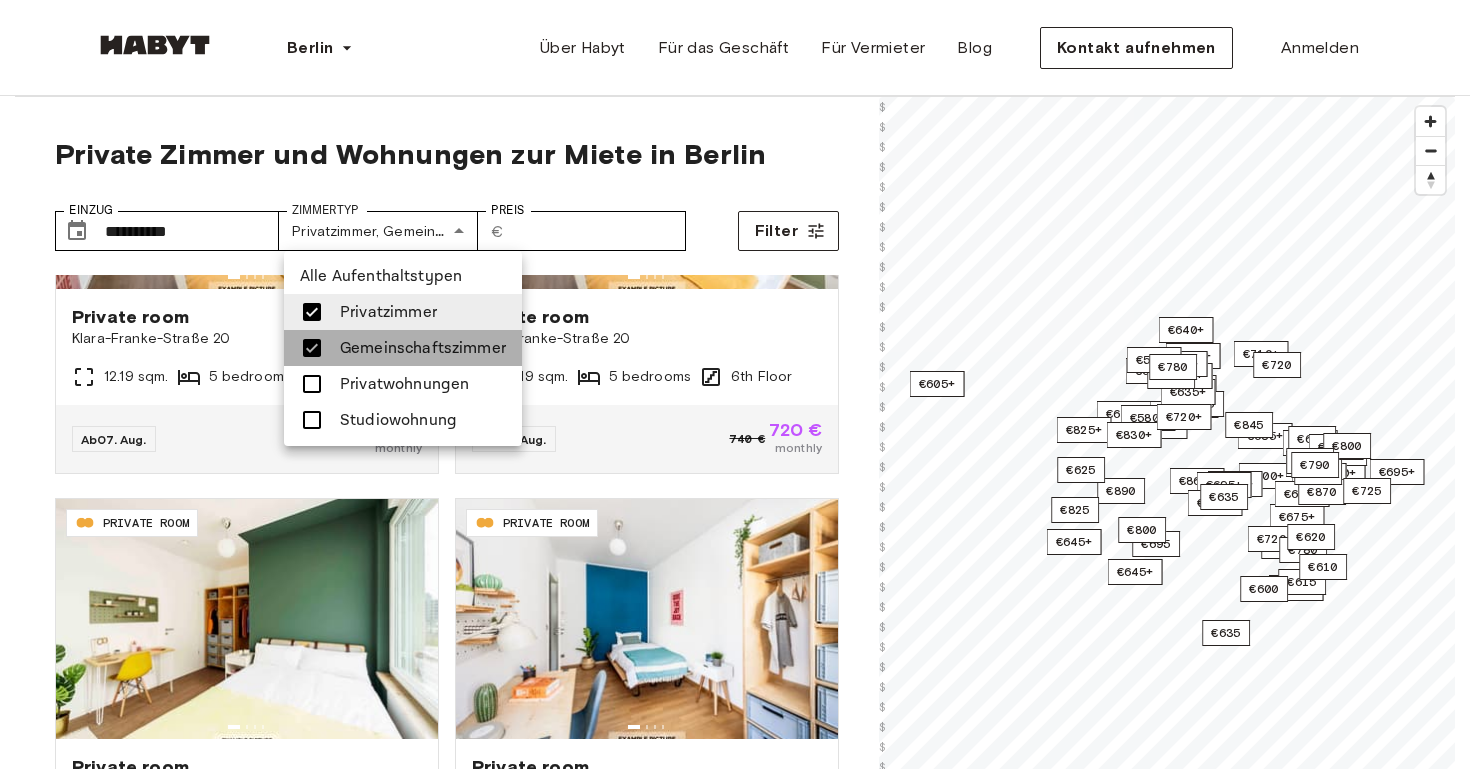 click at bounding box center [312, 348] 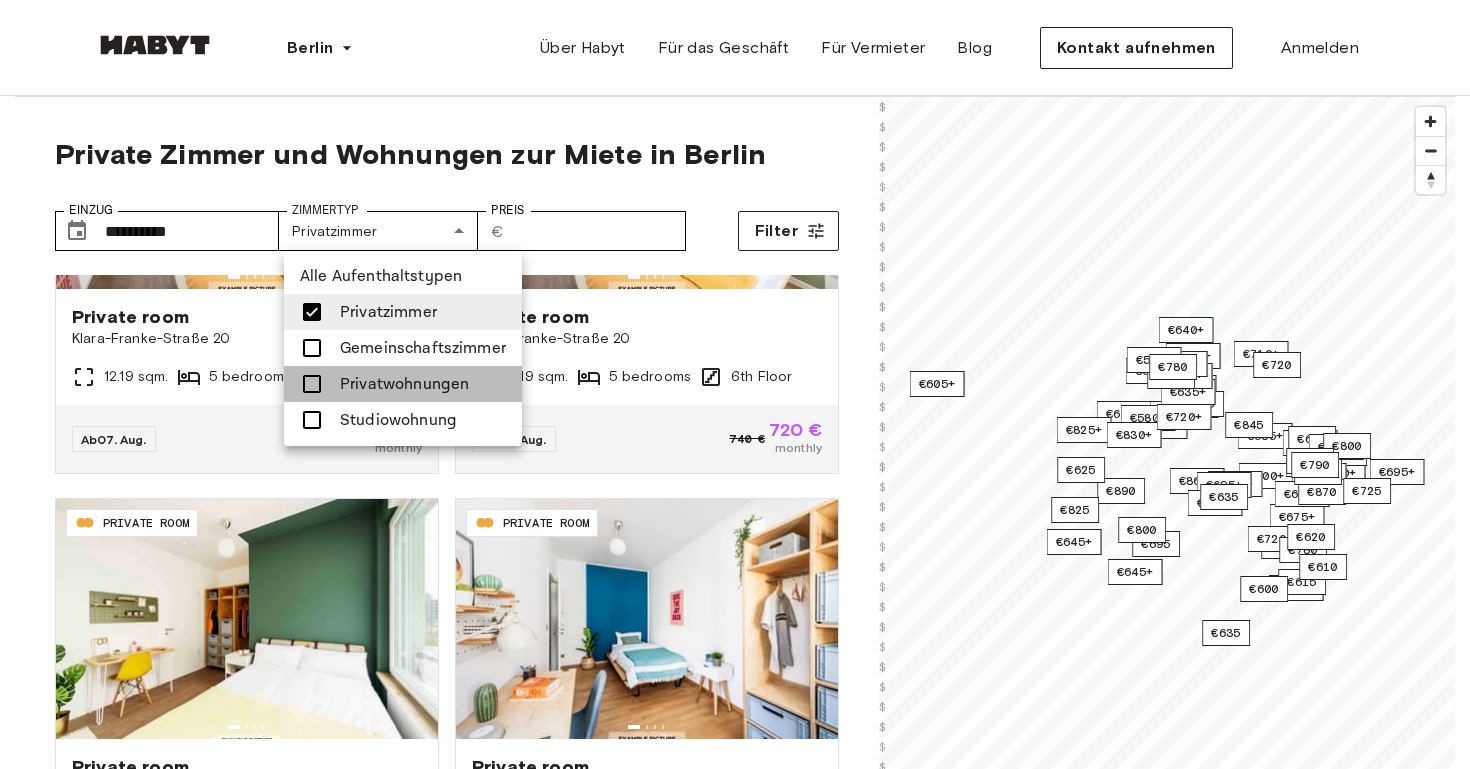 click at bounding box center (312, 384) 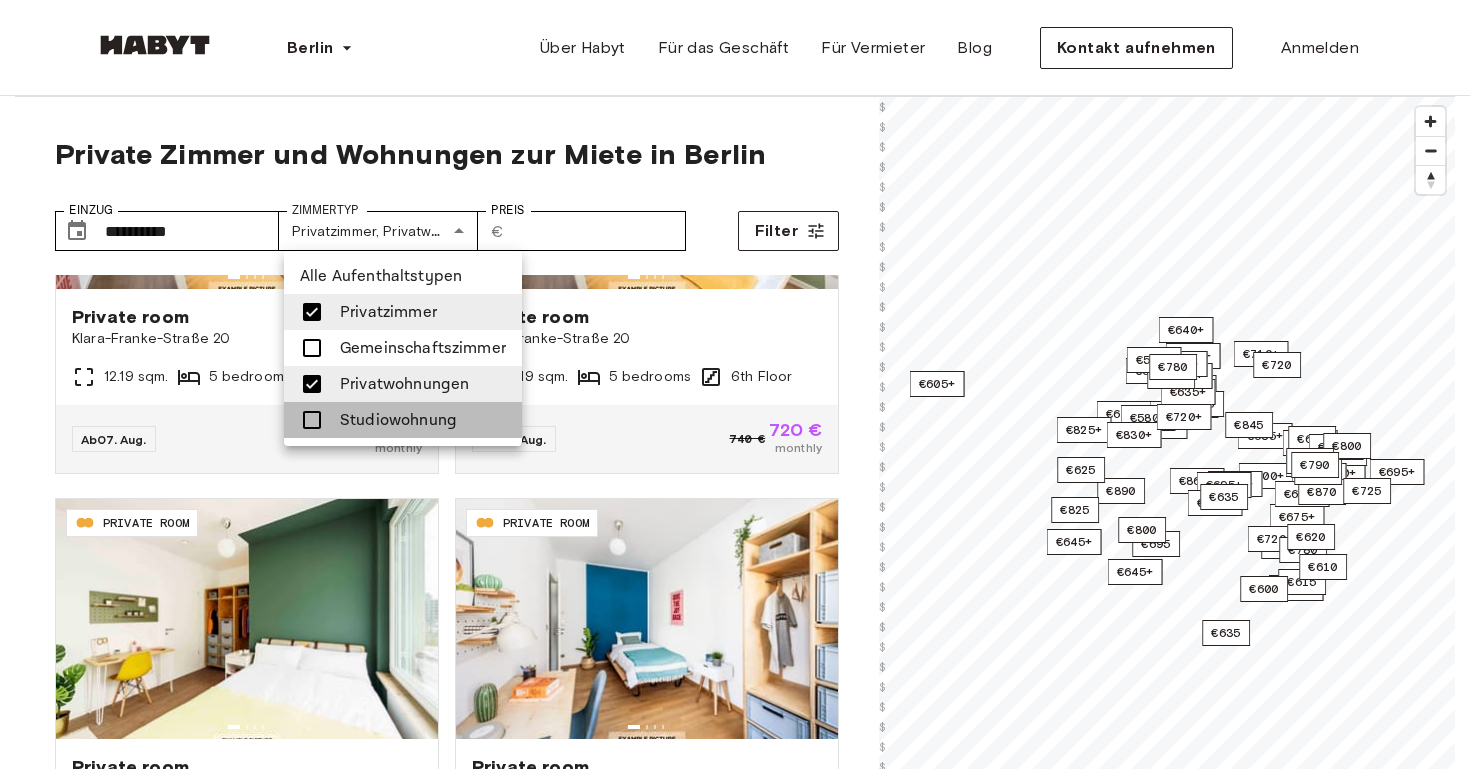 click on "Studiowohnung" at bounding box center (403, 420) 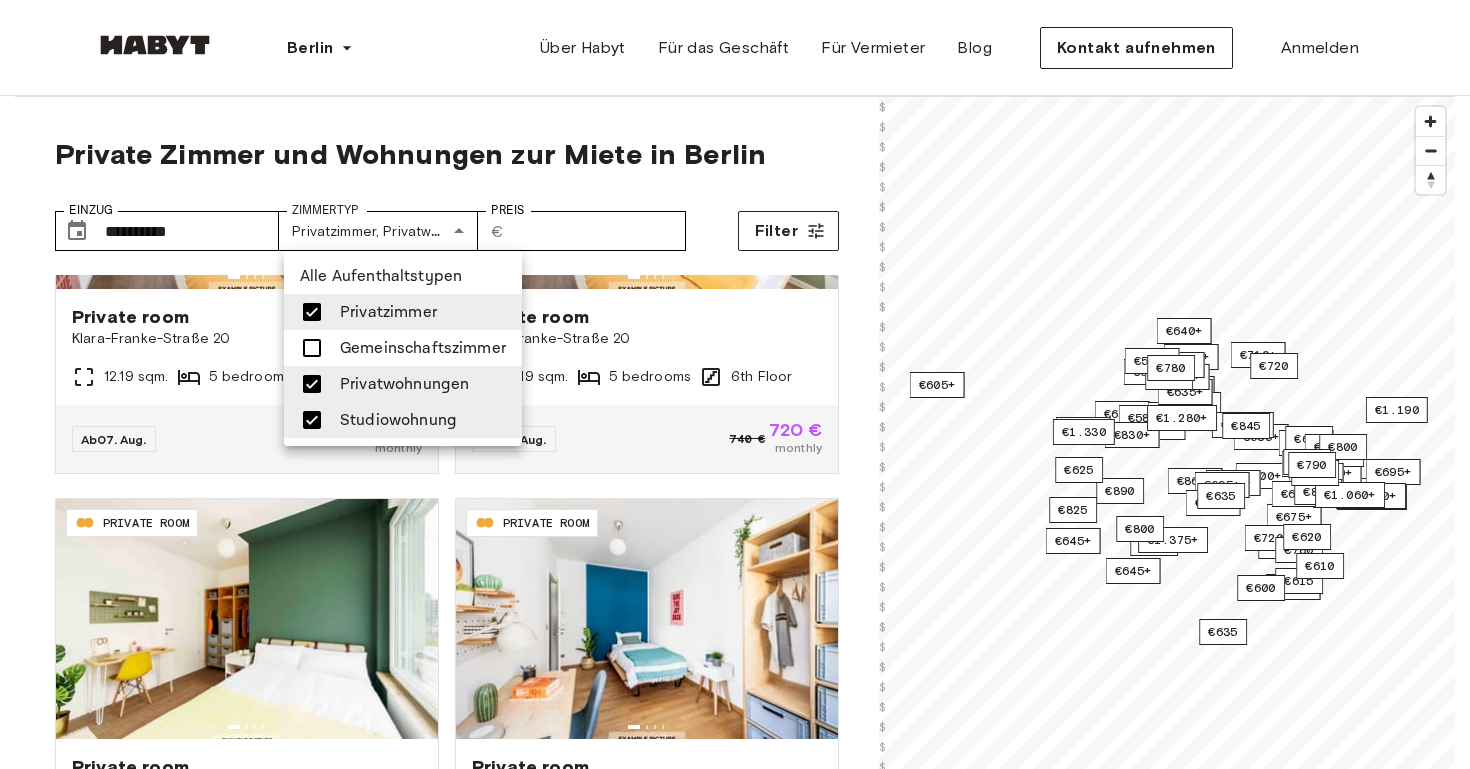click at bounding box center (735, 384) 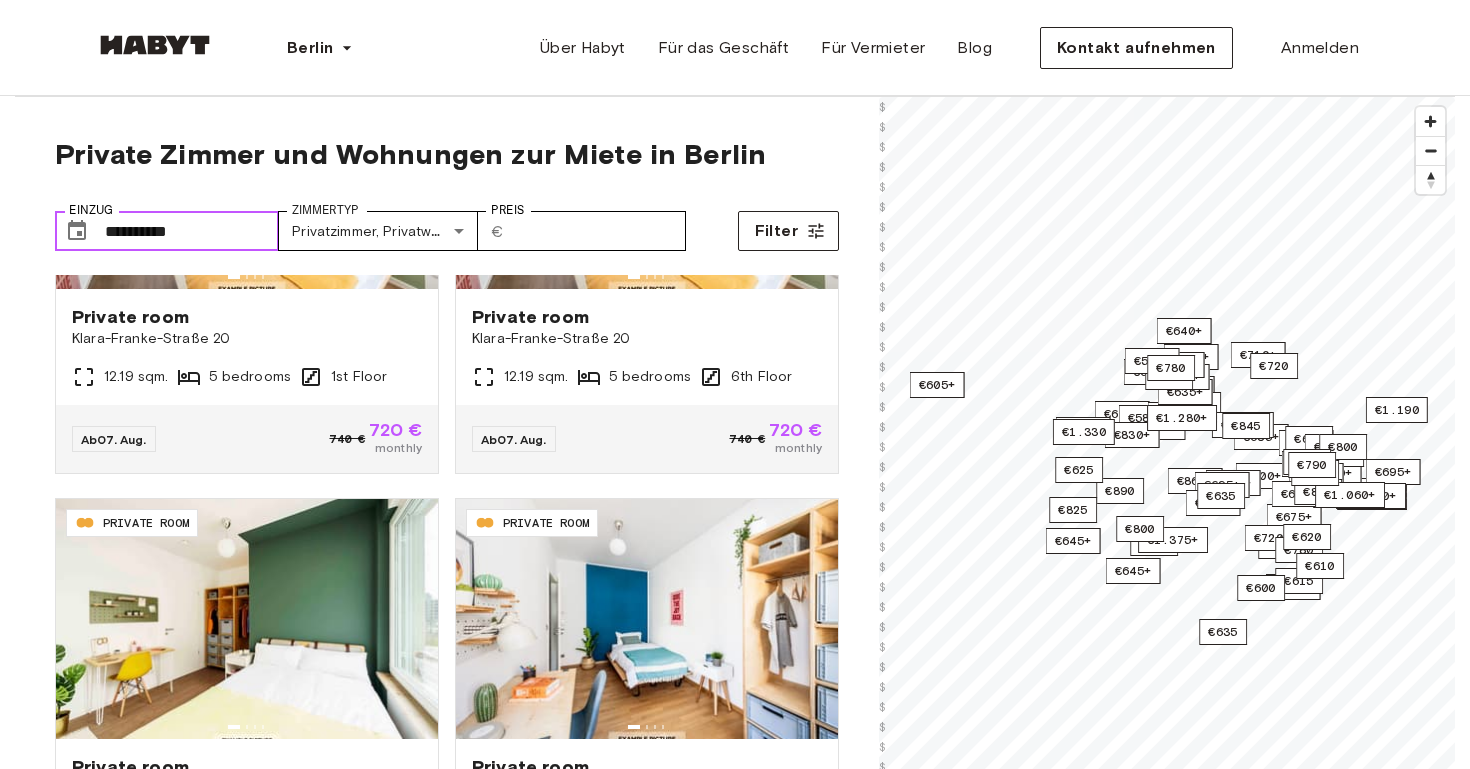 click on "**********" at bounding box center [192, 231] 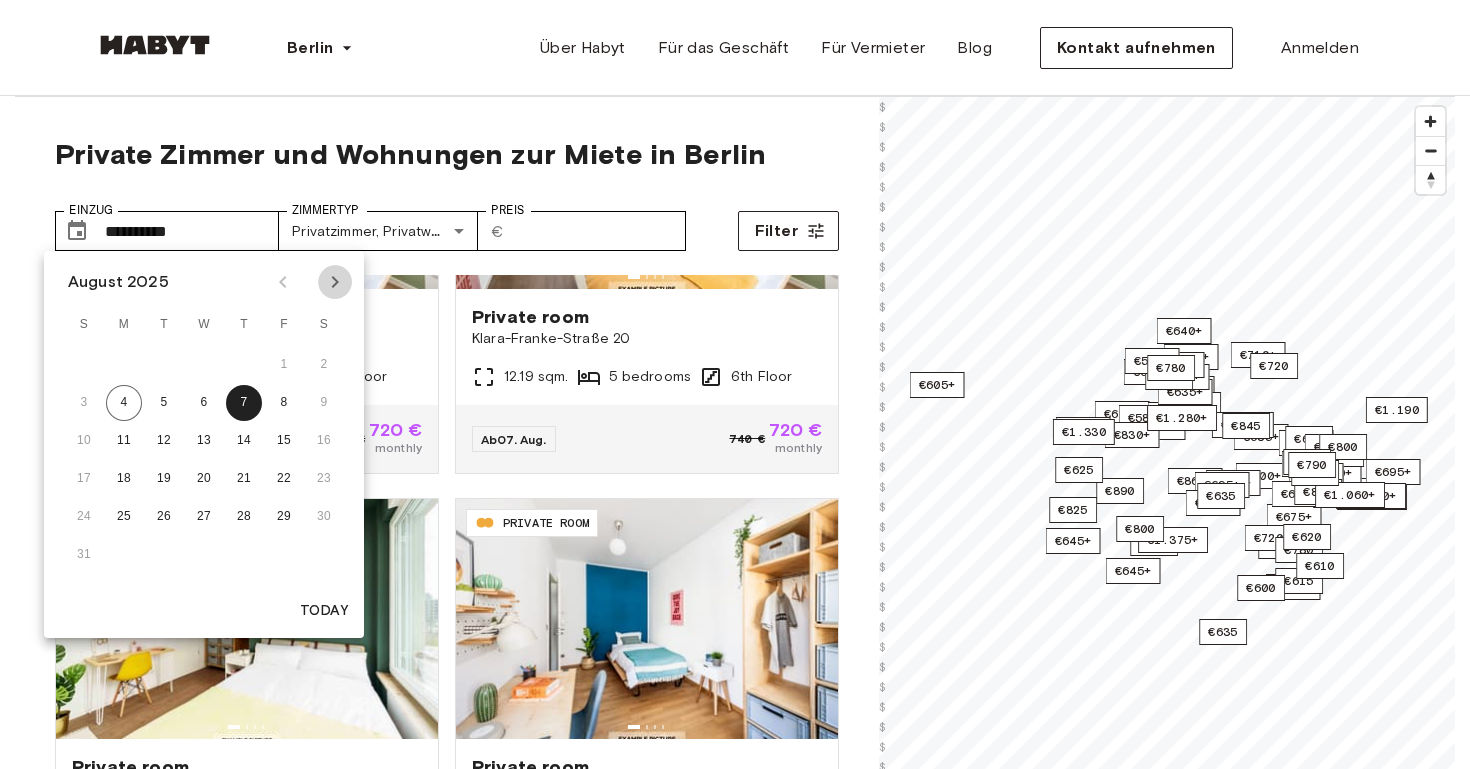 click 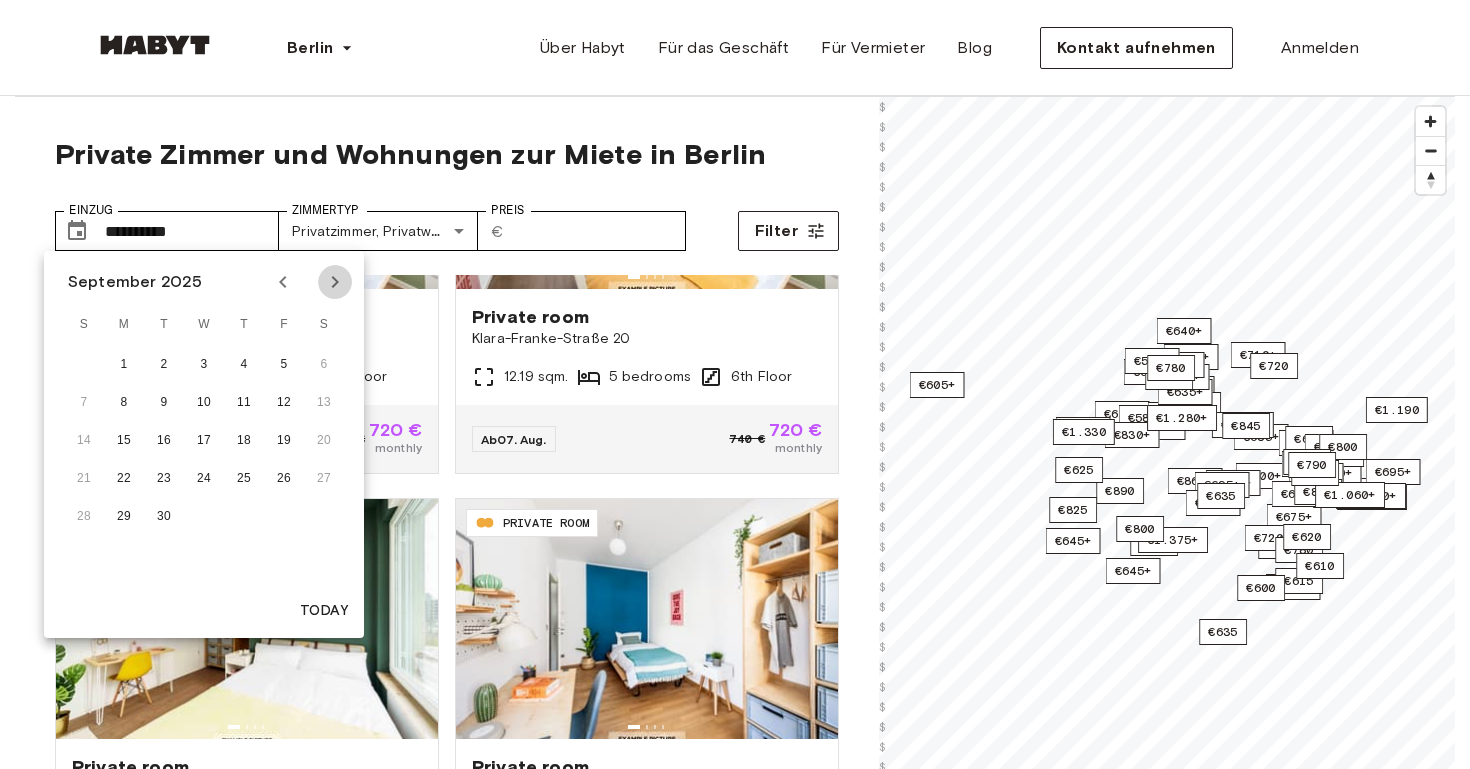 click at bounding box center (335, 282) 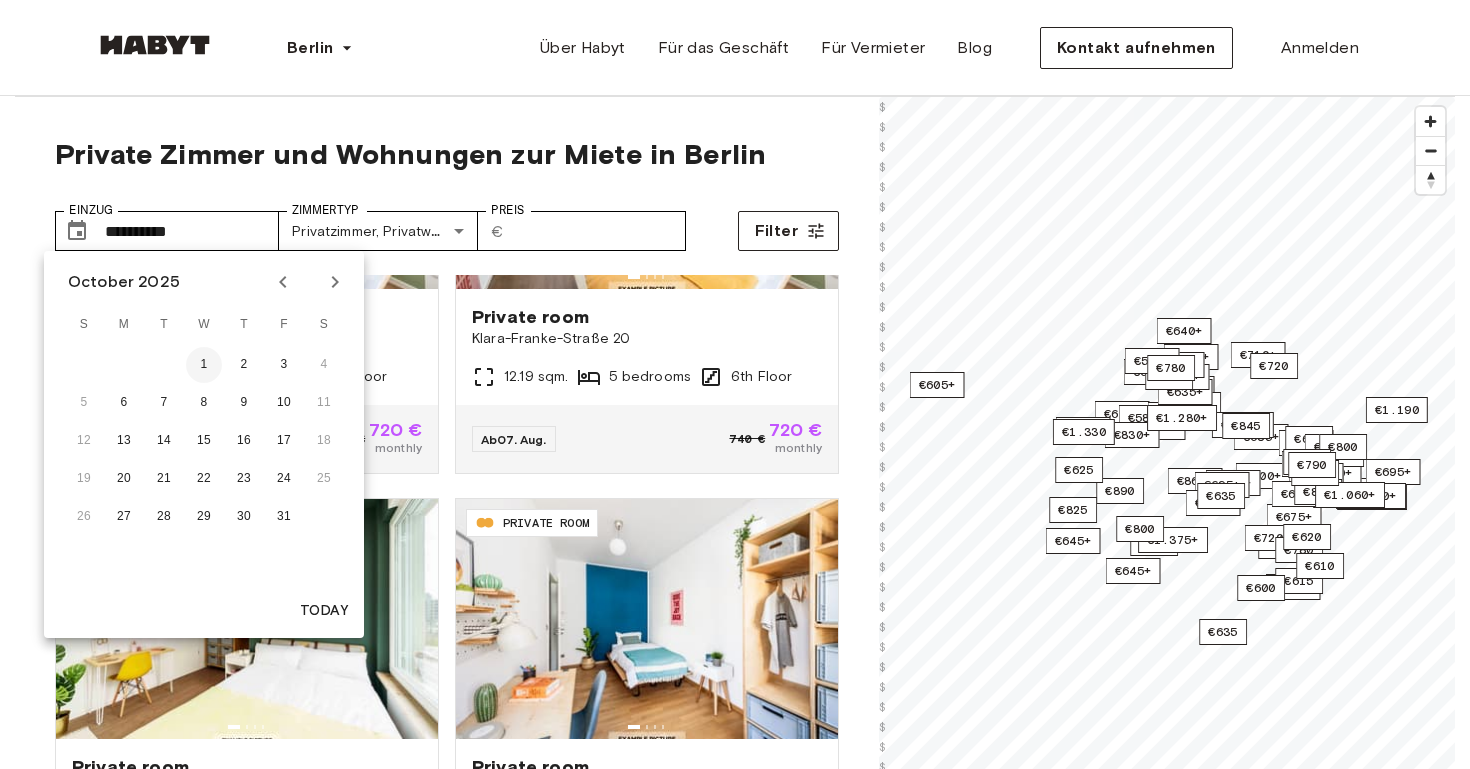 click on "1" at bounding box center (204, 365) 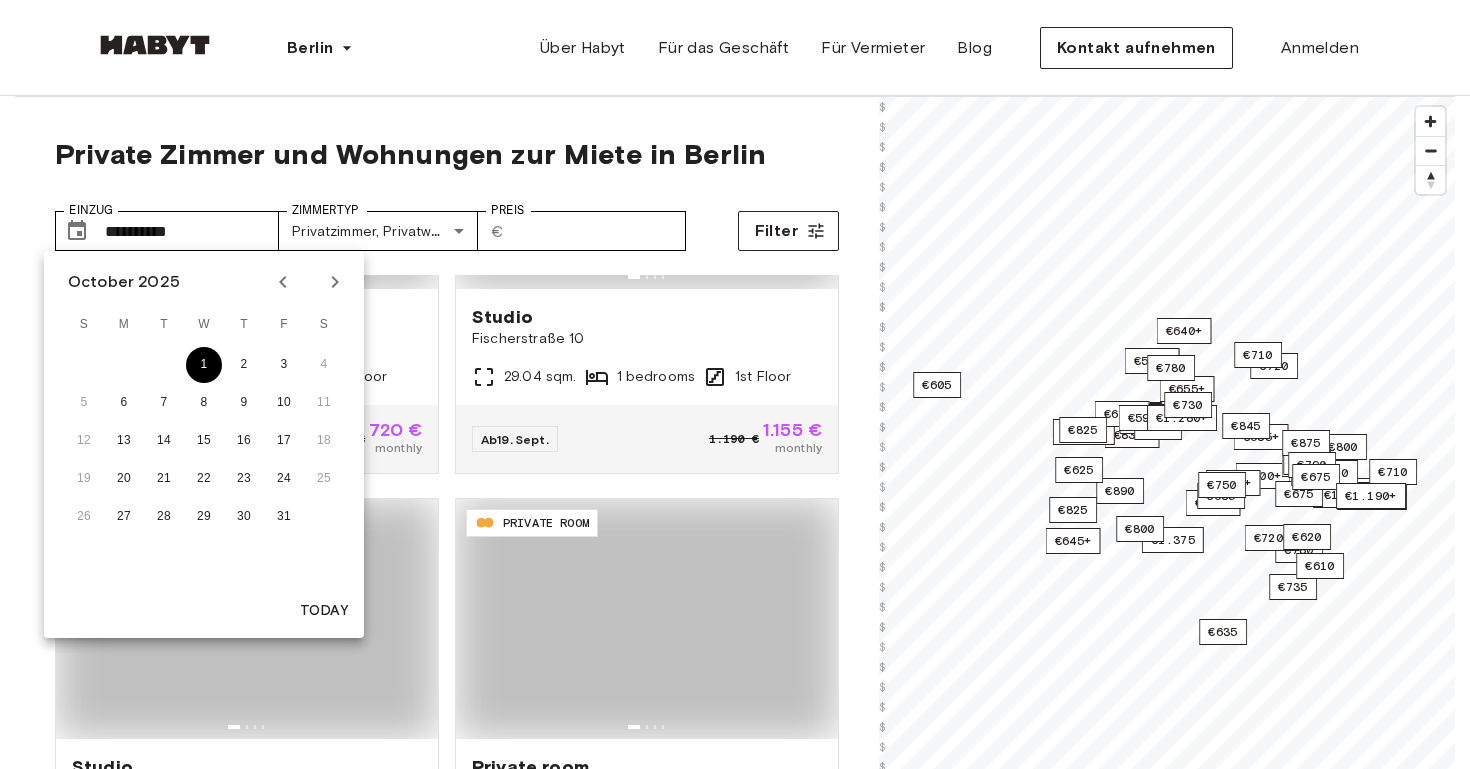 type on "**********" 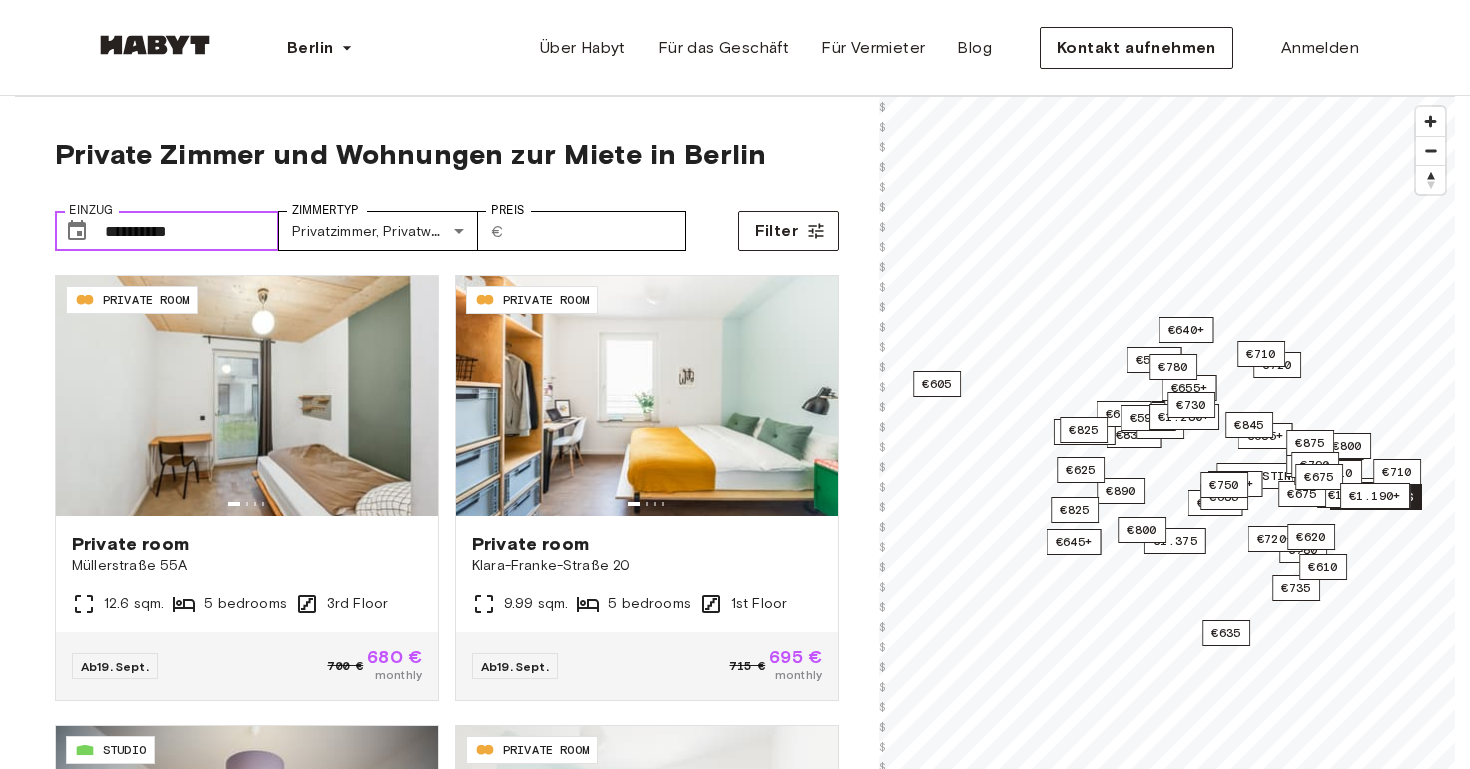 scroll, scrollTop: 0, scrollLeft: 0, axis: both 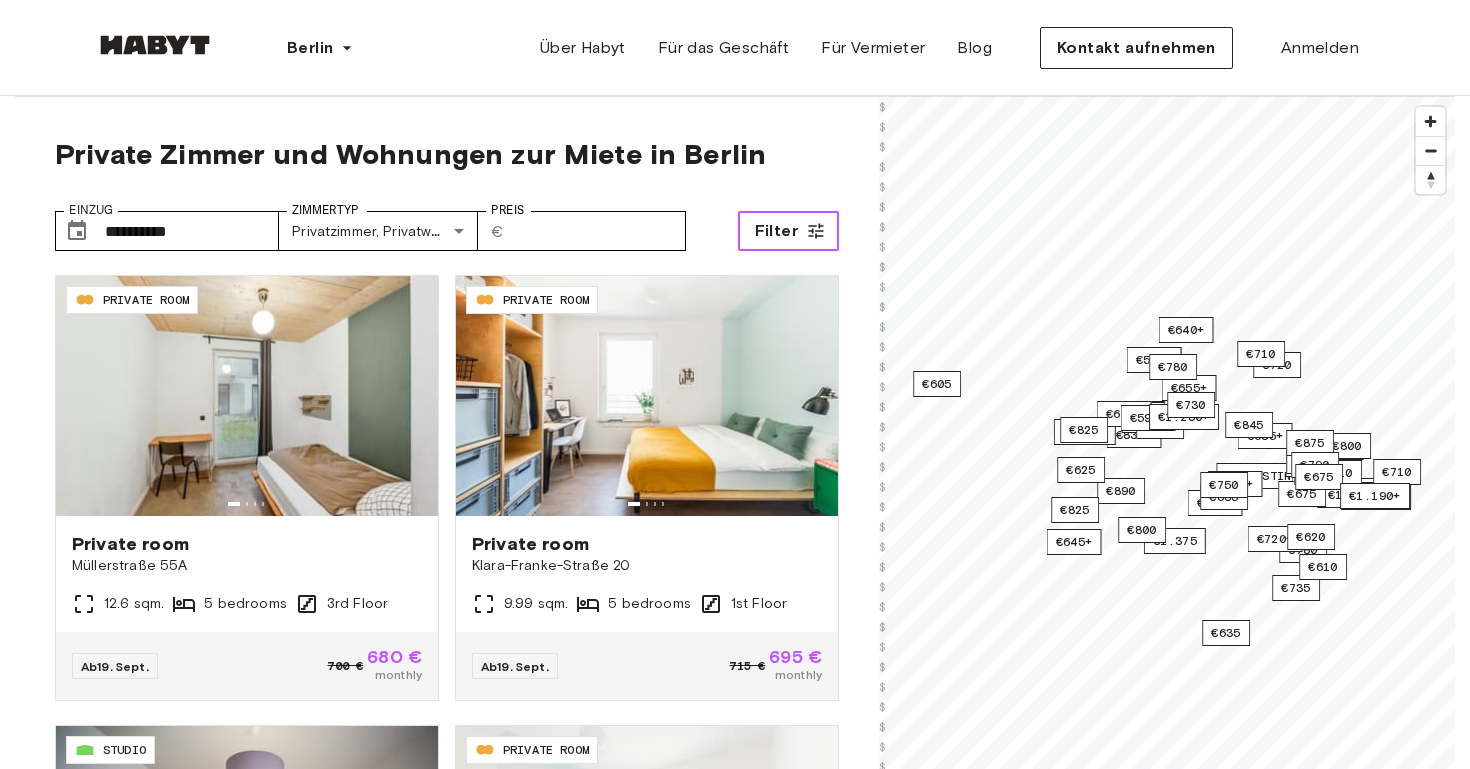click on "Filter" at bounding box center [788, 231] 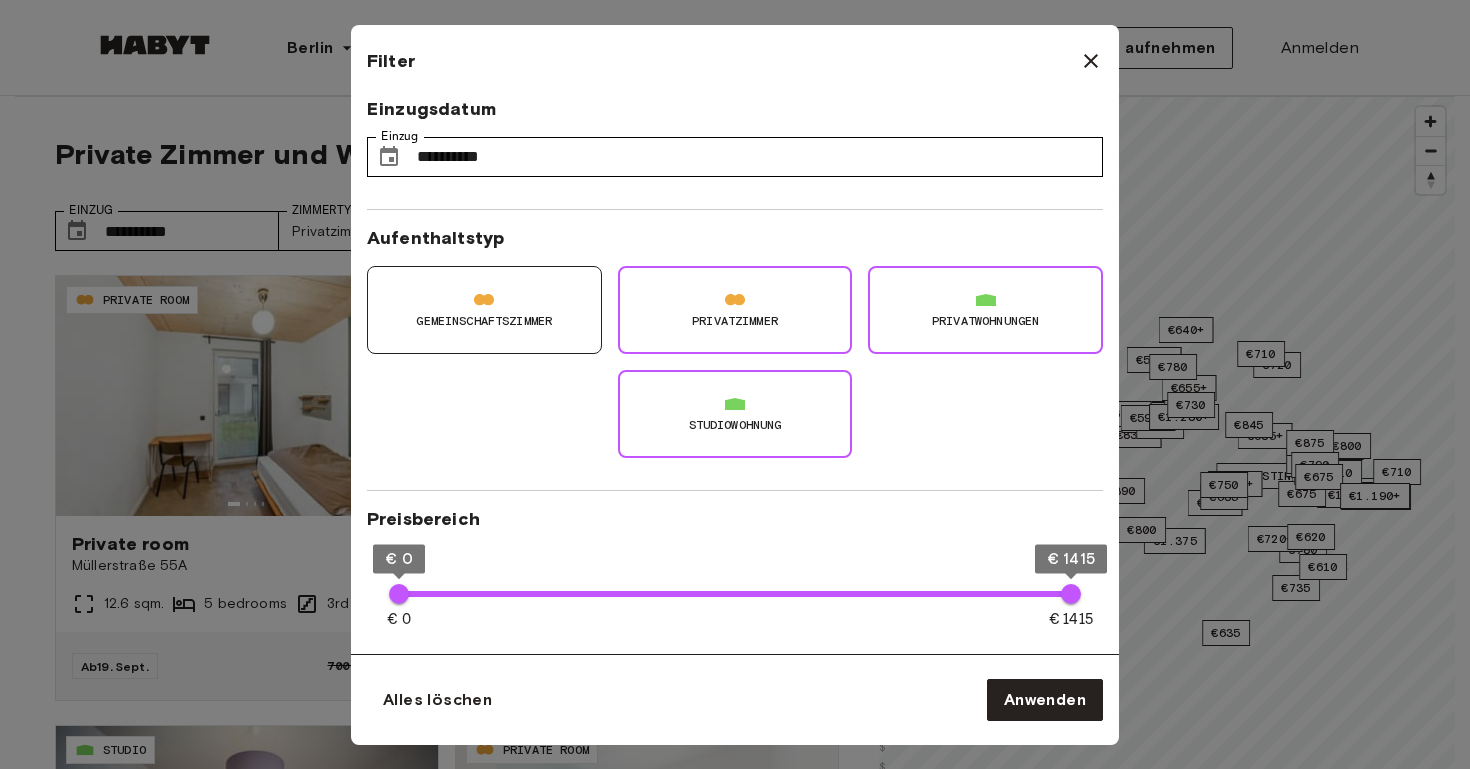 click on "Privatzimmer" at bounding box center (735, 310) 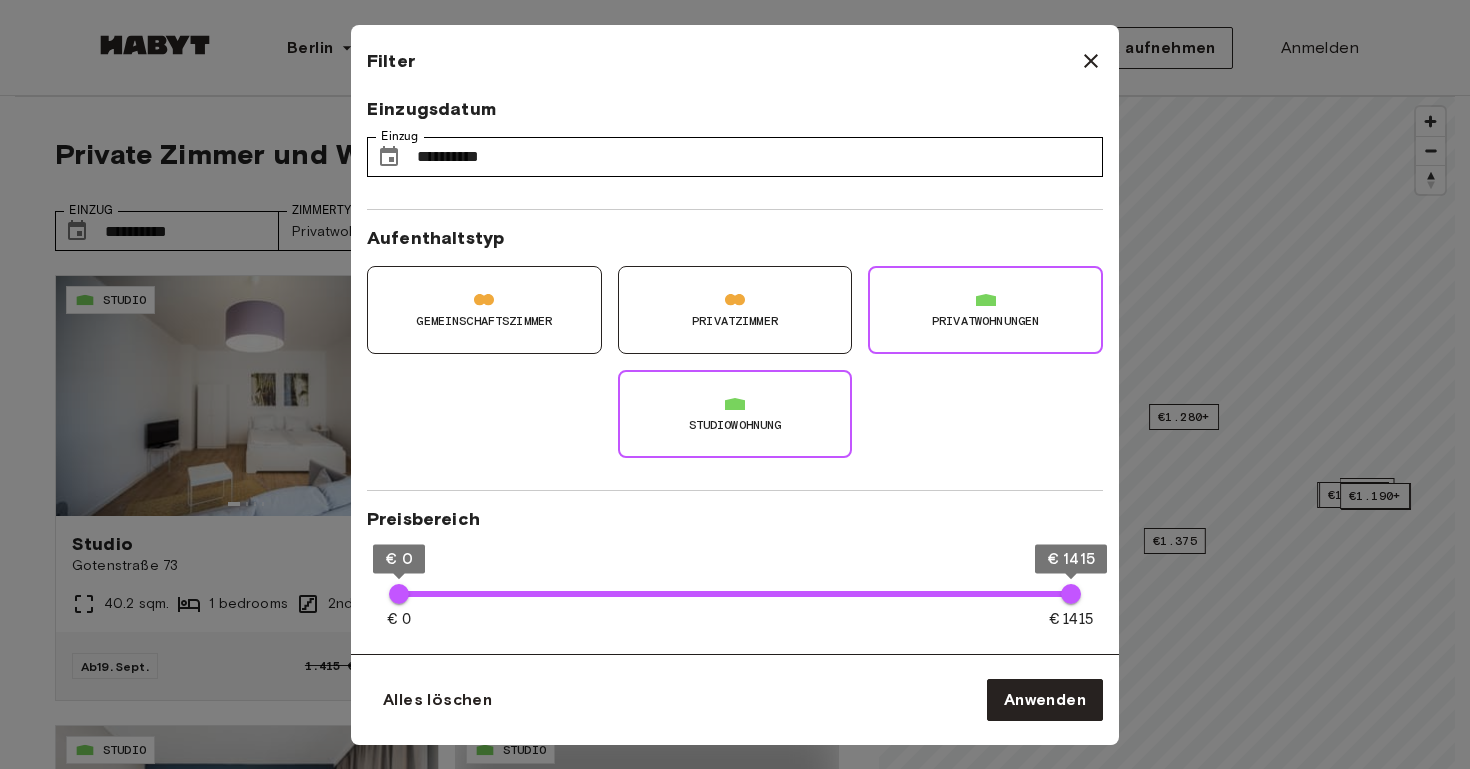 type on "**********" 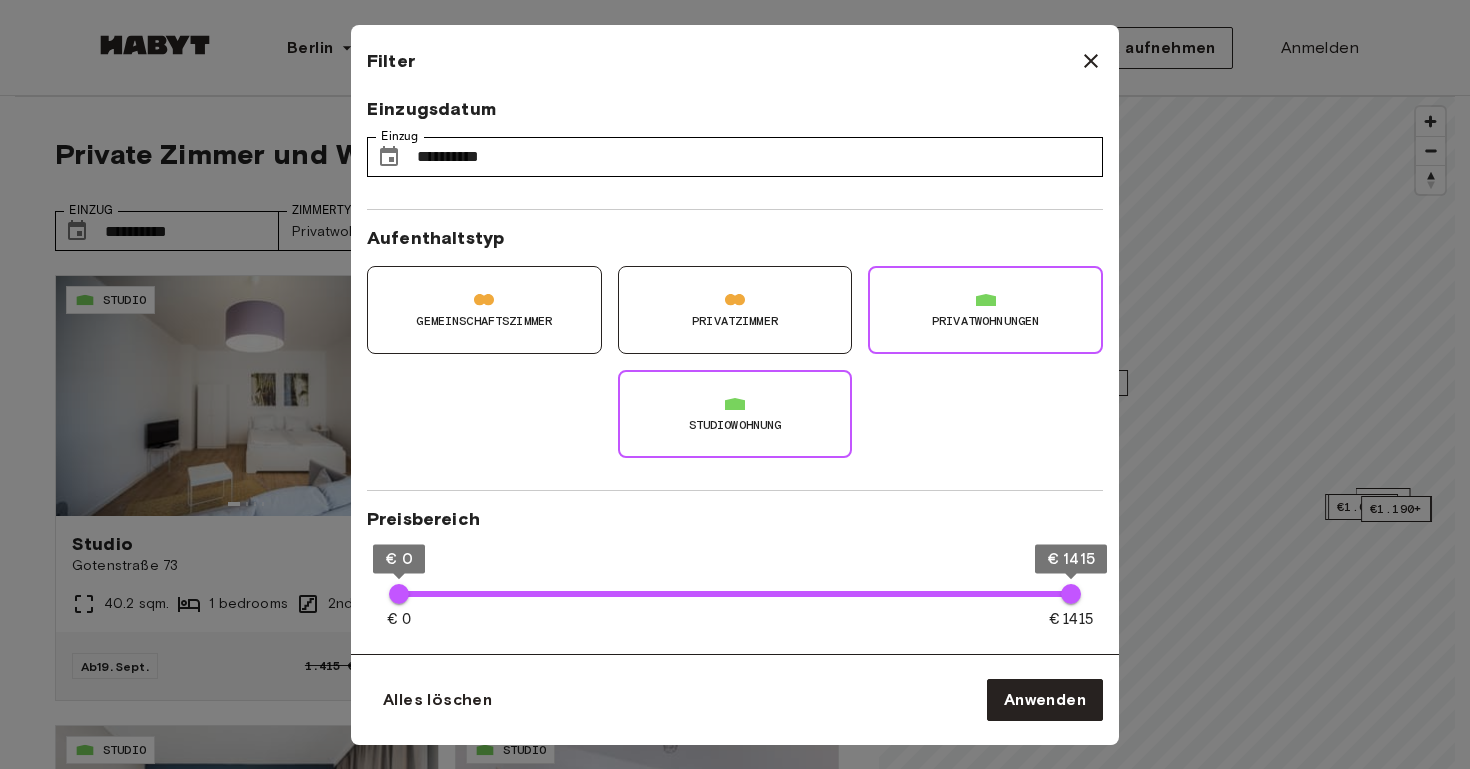 click on "Gemeinschaftszimmer" at bounding box center (484, 321) 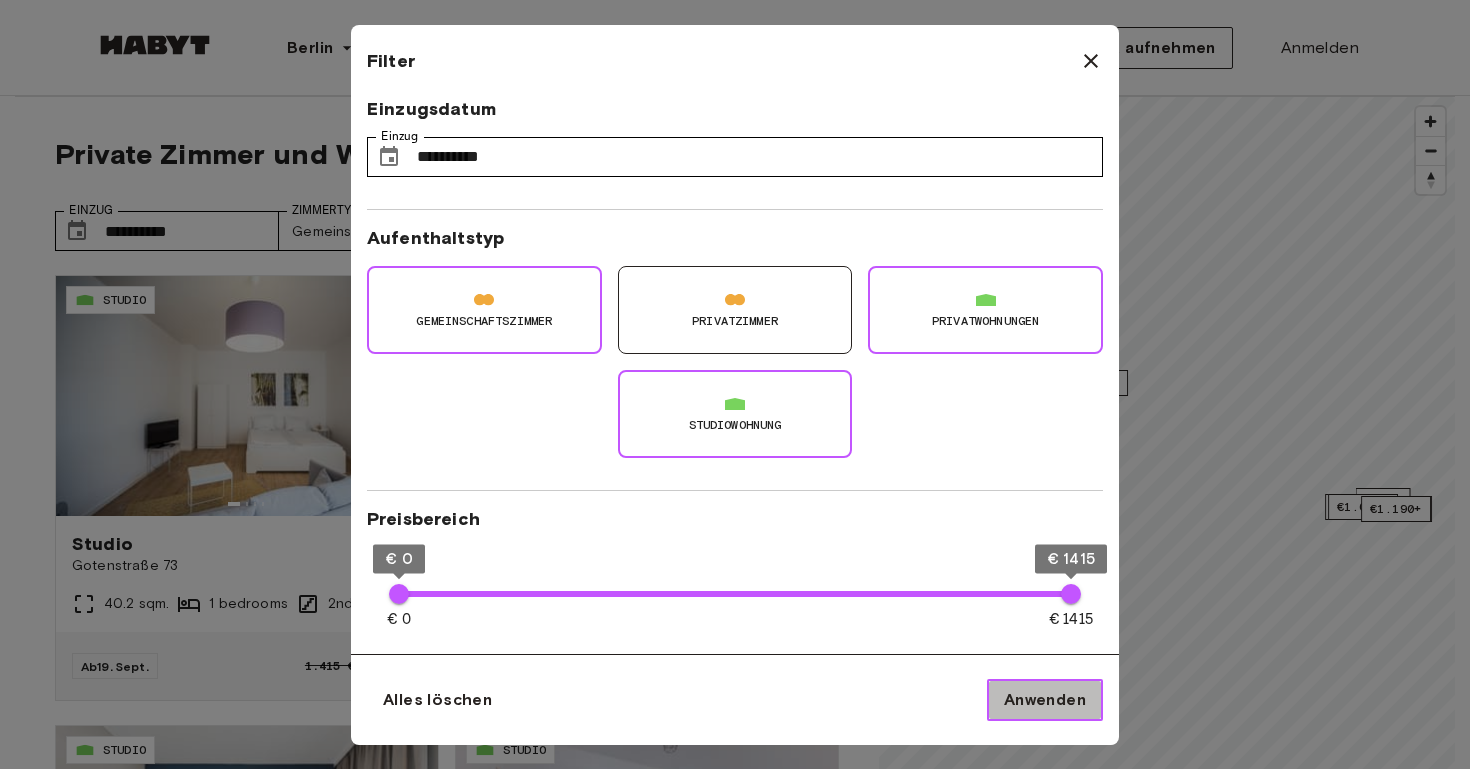 click on "Anwenden" at bounding box center [1045, 700] 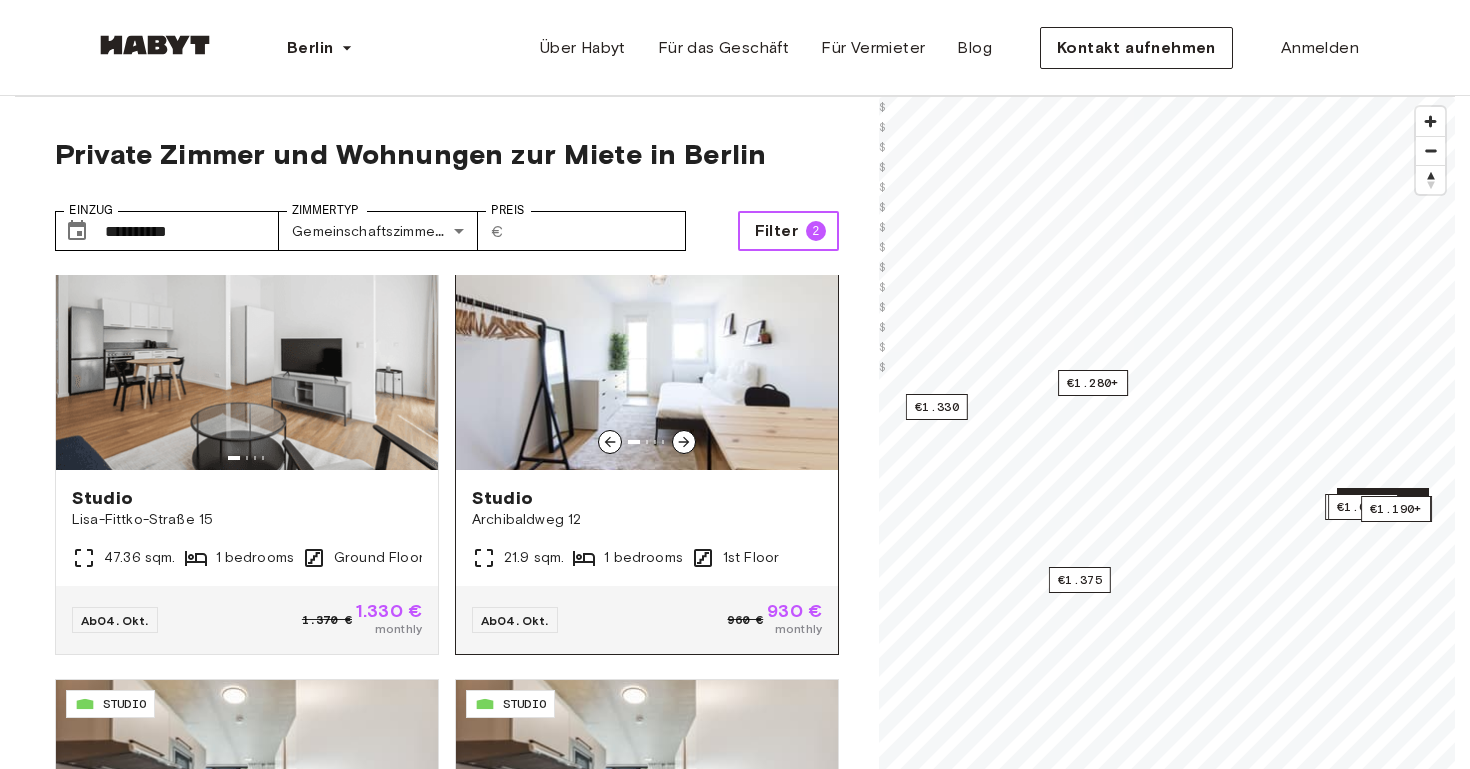 scroll, scrollTop: 2771, scrollLeft: 0, axis: vertical 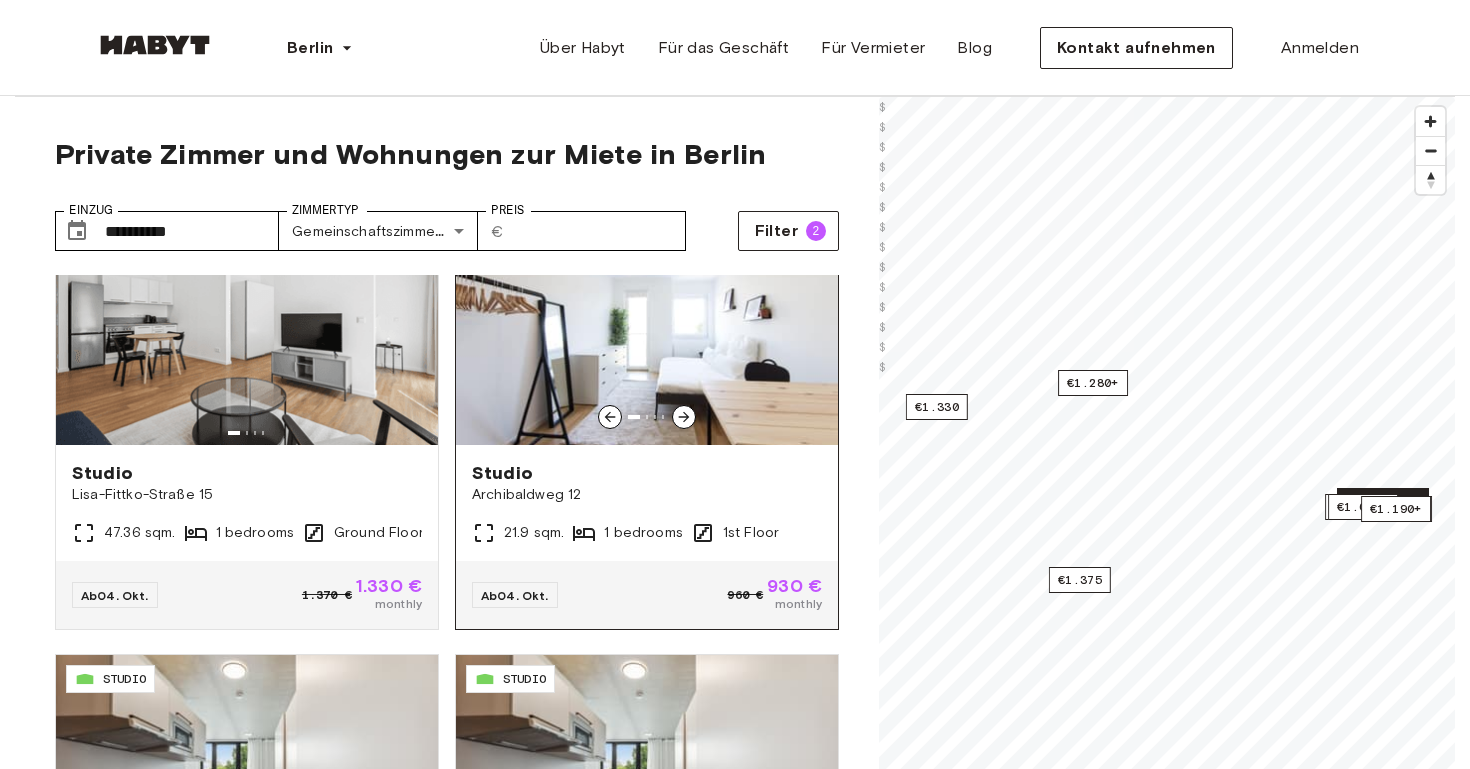 click 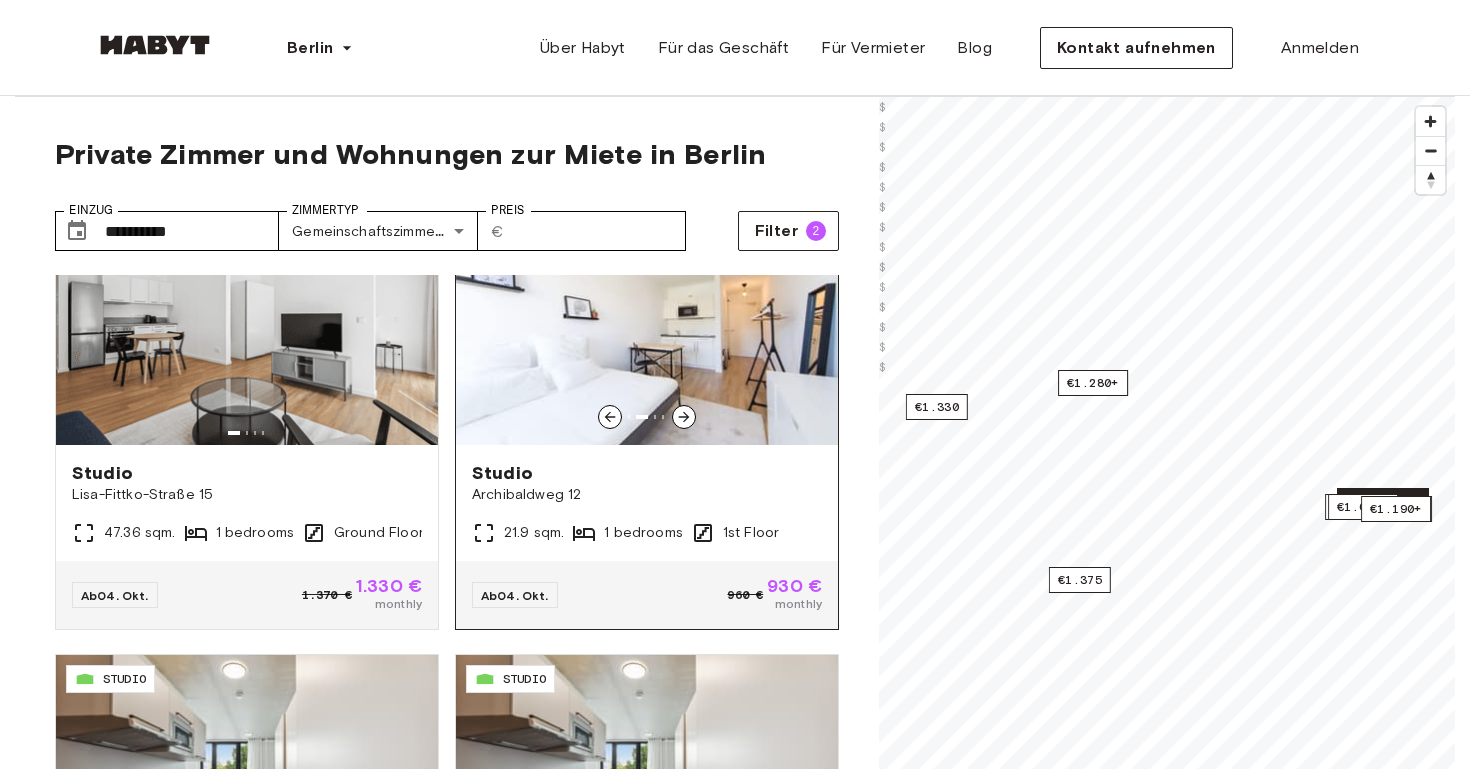 click 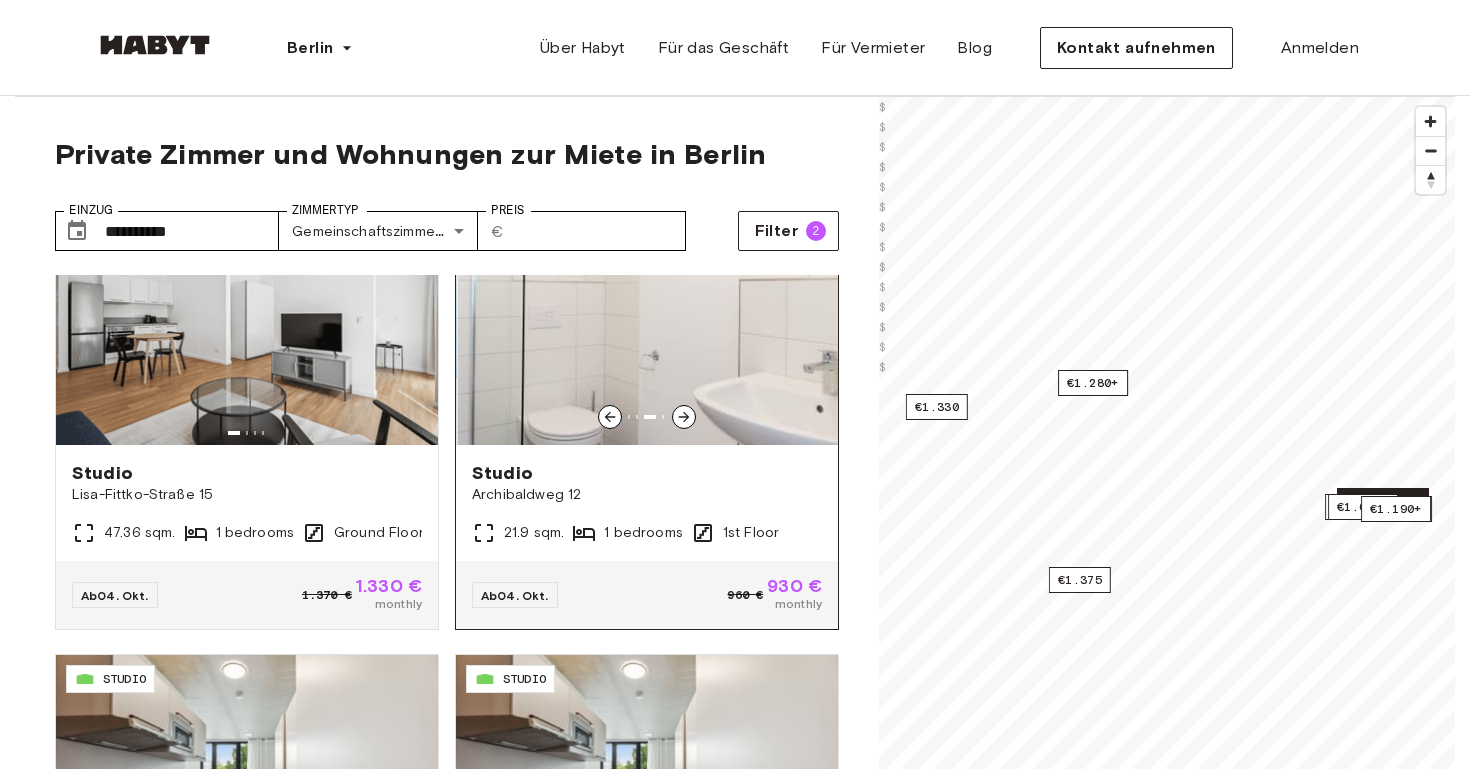 click 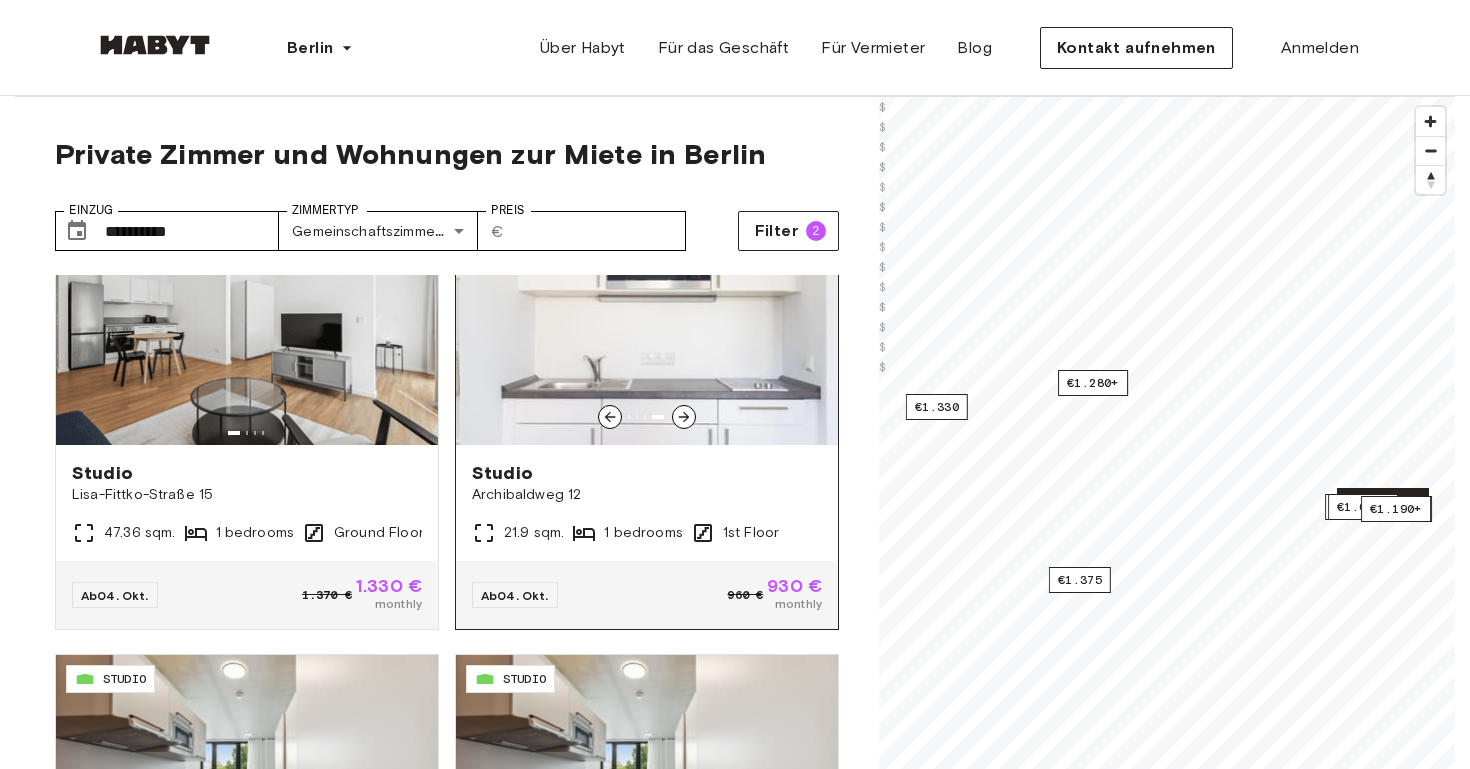 click 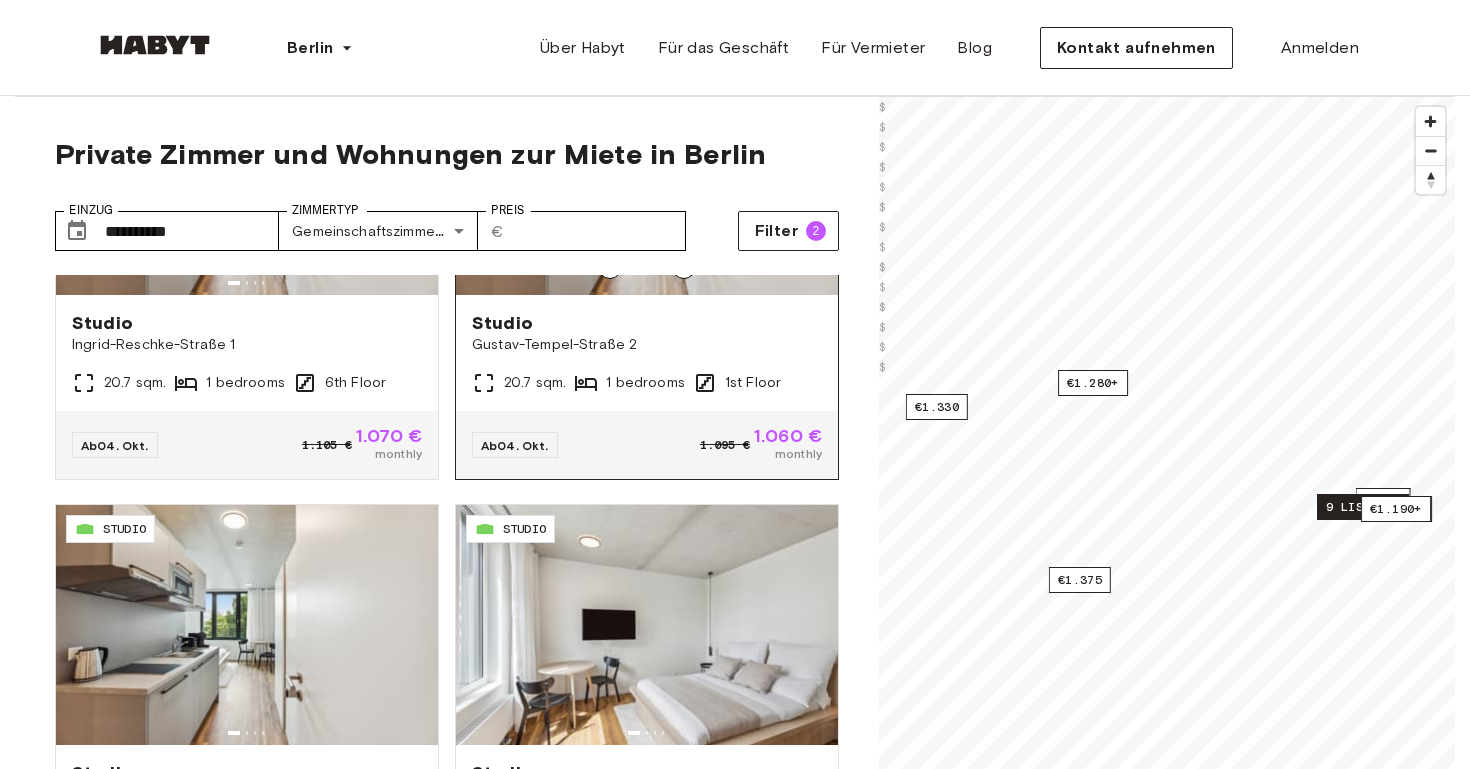 scroll, scrollTop: 3821, scrollLeft: 0, axis: vertical 